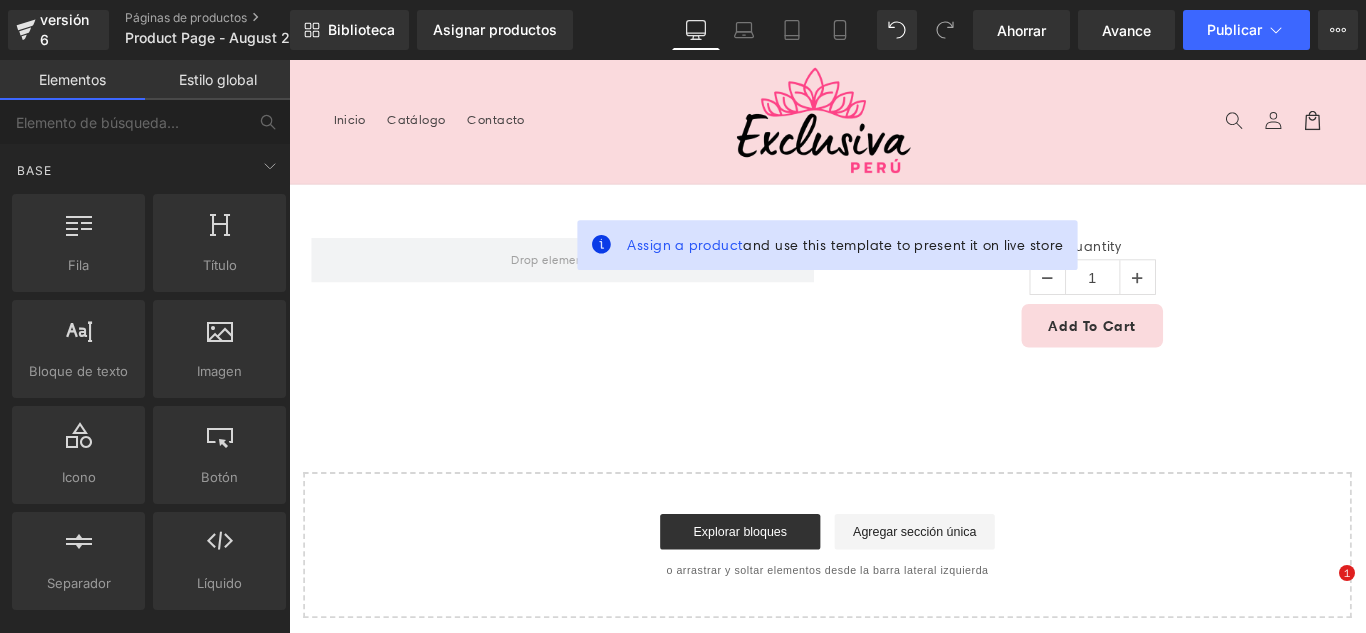 scroll, scrollTop: 0, scrollLeft: 0, axis: both 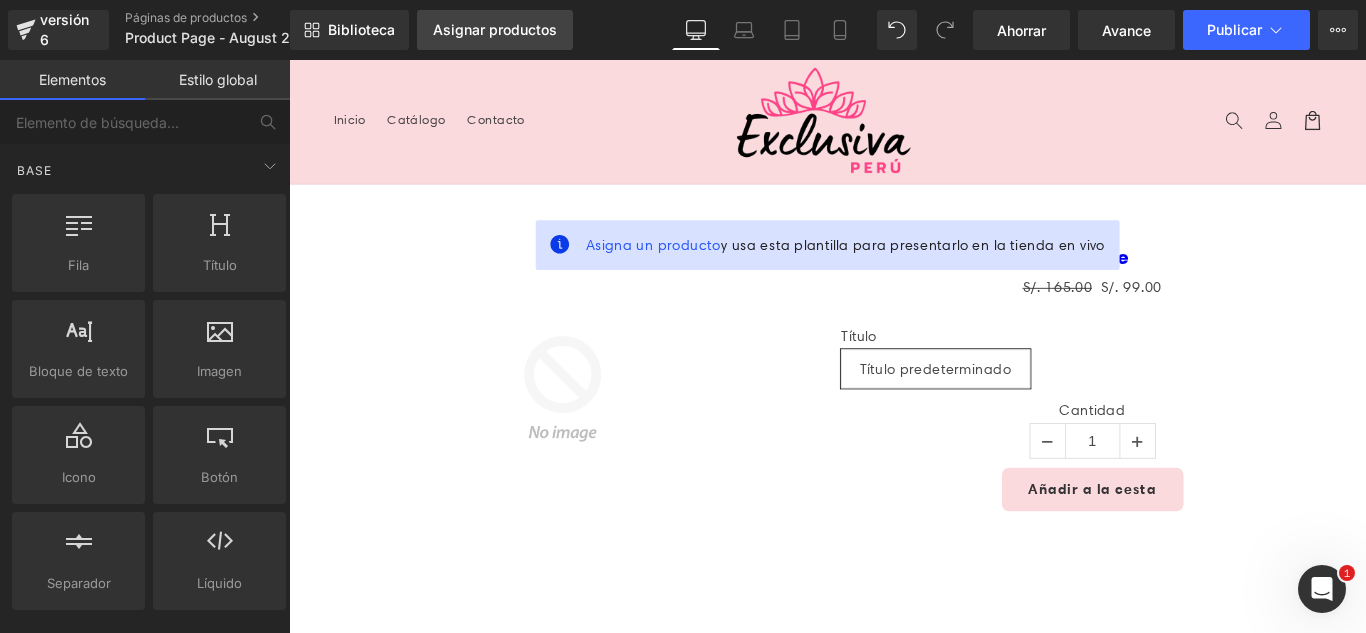 click on "Asignar productos" at bounding box center [495, 30] 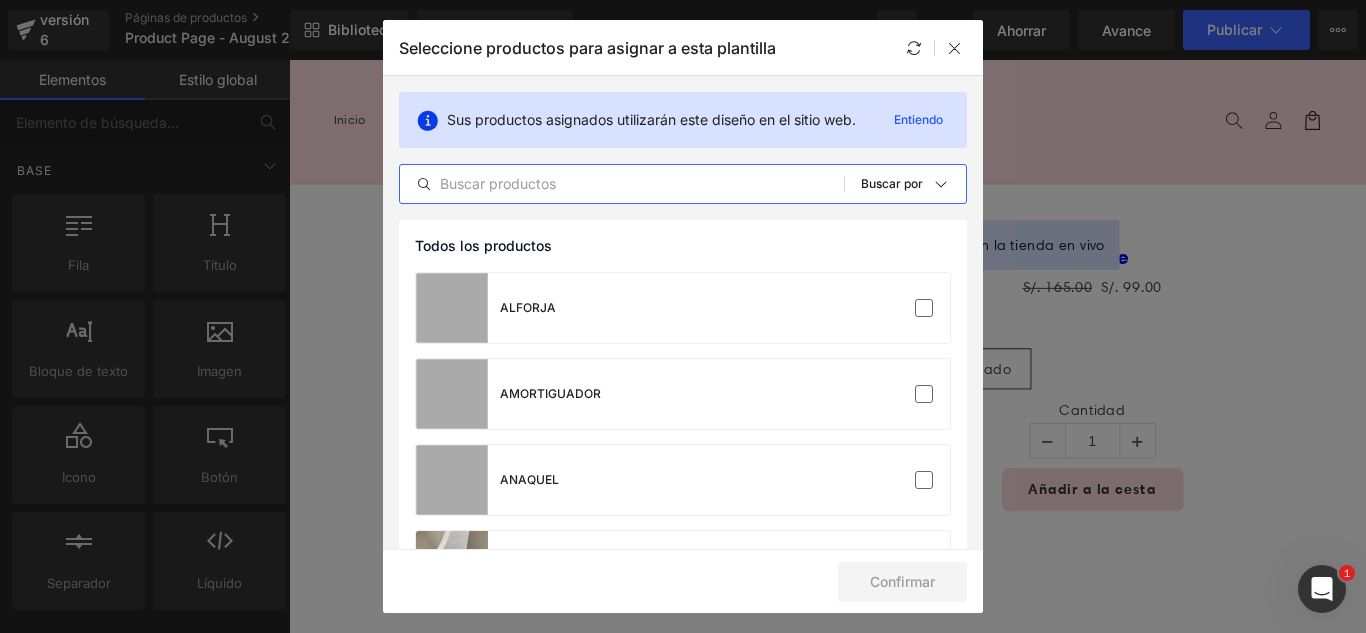 click at bounding box center (622, 184) 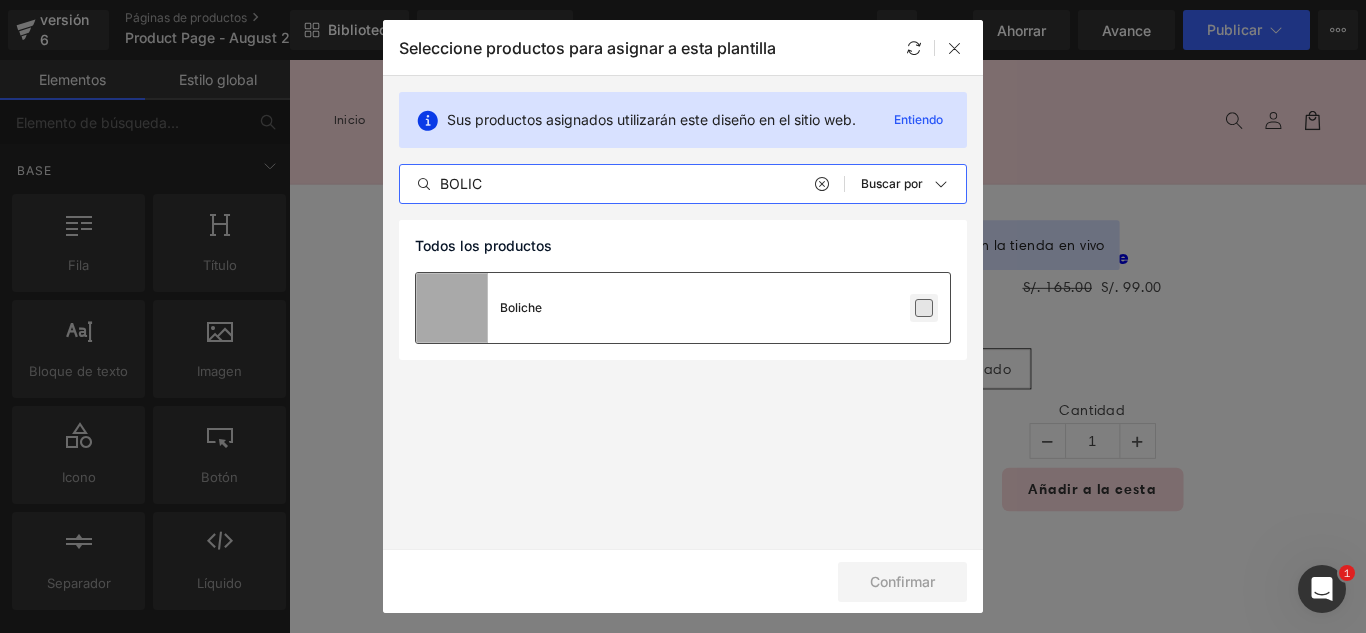 type on "BOLIC" 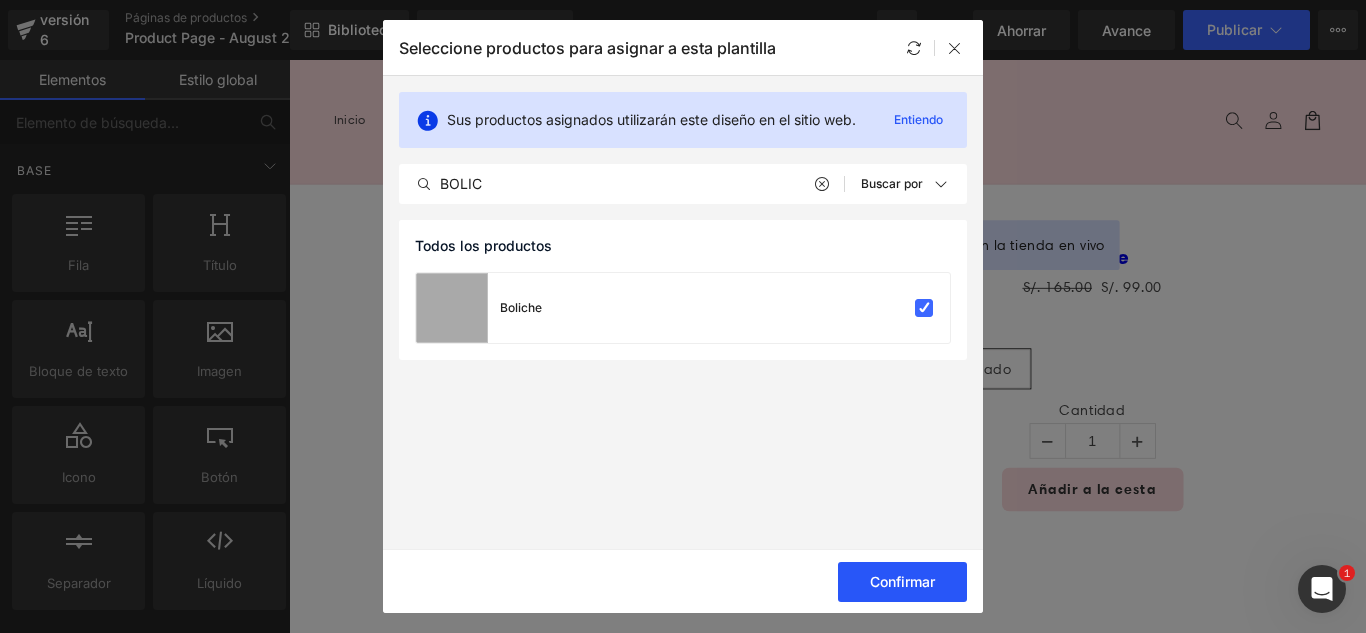 click on "Confirmar" at bounding box center (902, 581) 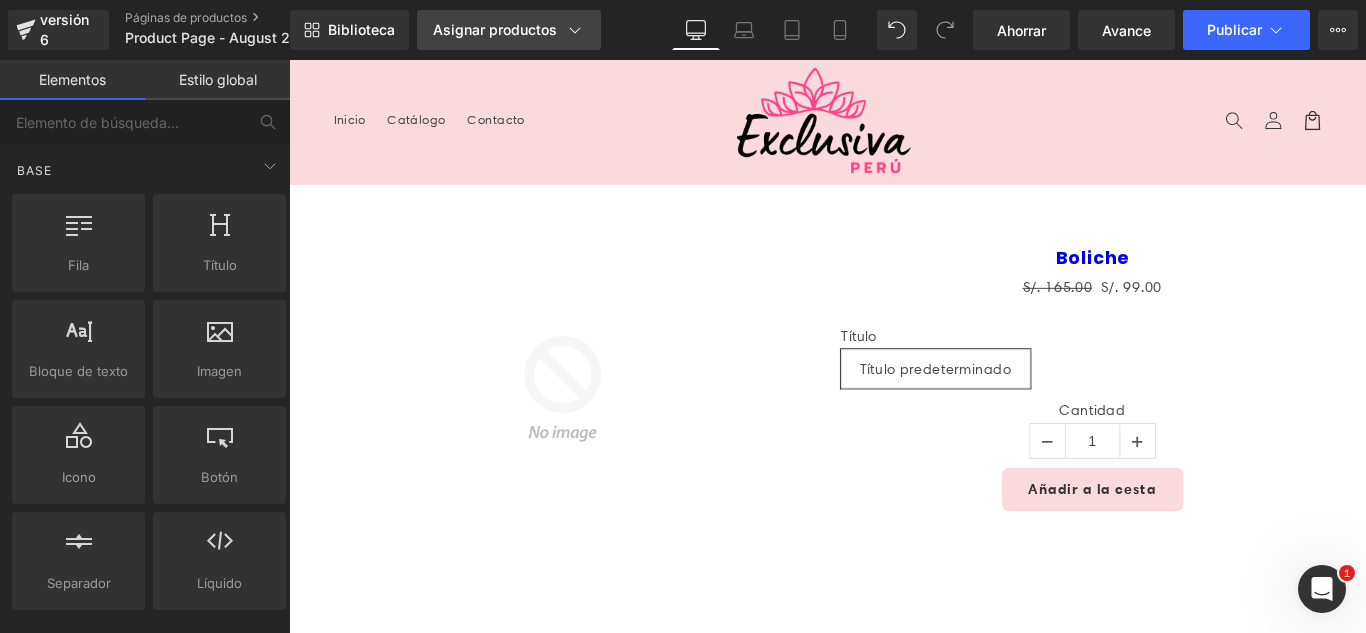 click on "Asignar productos" at bounding box center (495, 29) 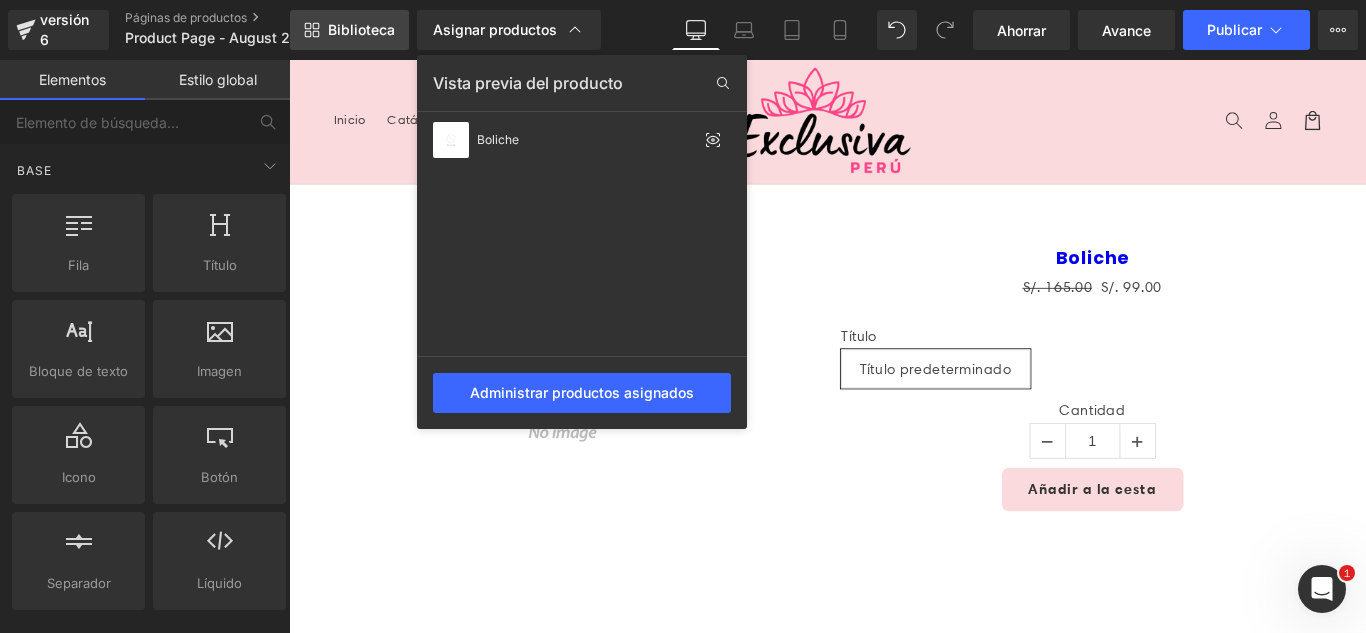 click on "Biblioteca" at bounding box center (361, 29) 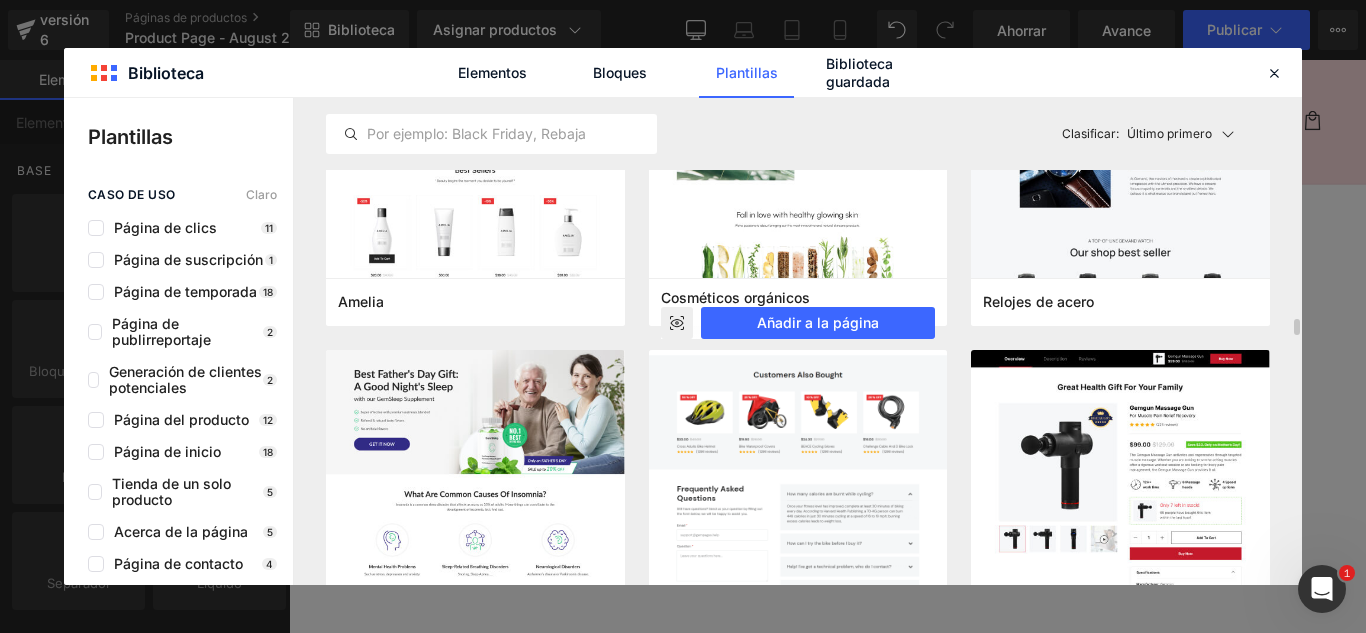 scroll, scrollTop: 6600, scrollLeft: 0, axis: vertical 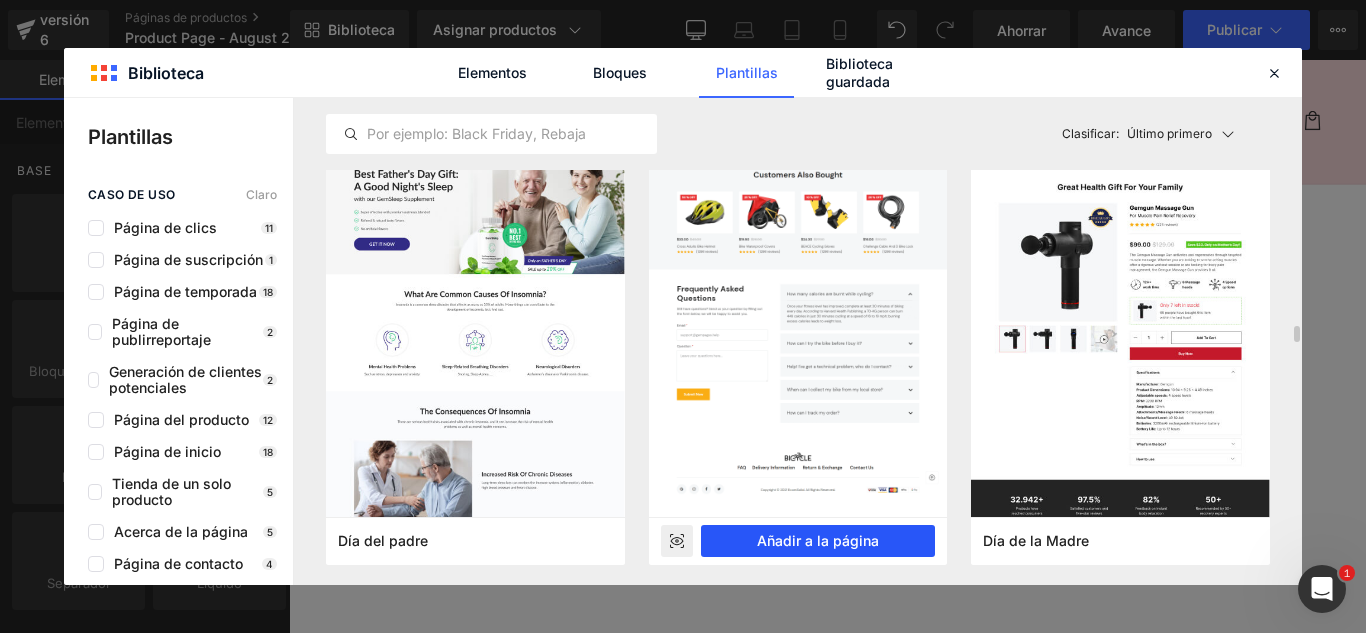 click on "Añadir a la página" at bounding box center (818, 540) 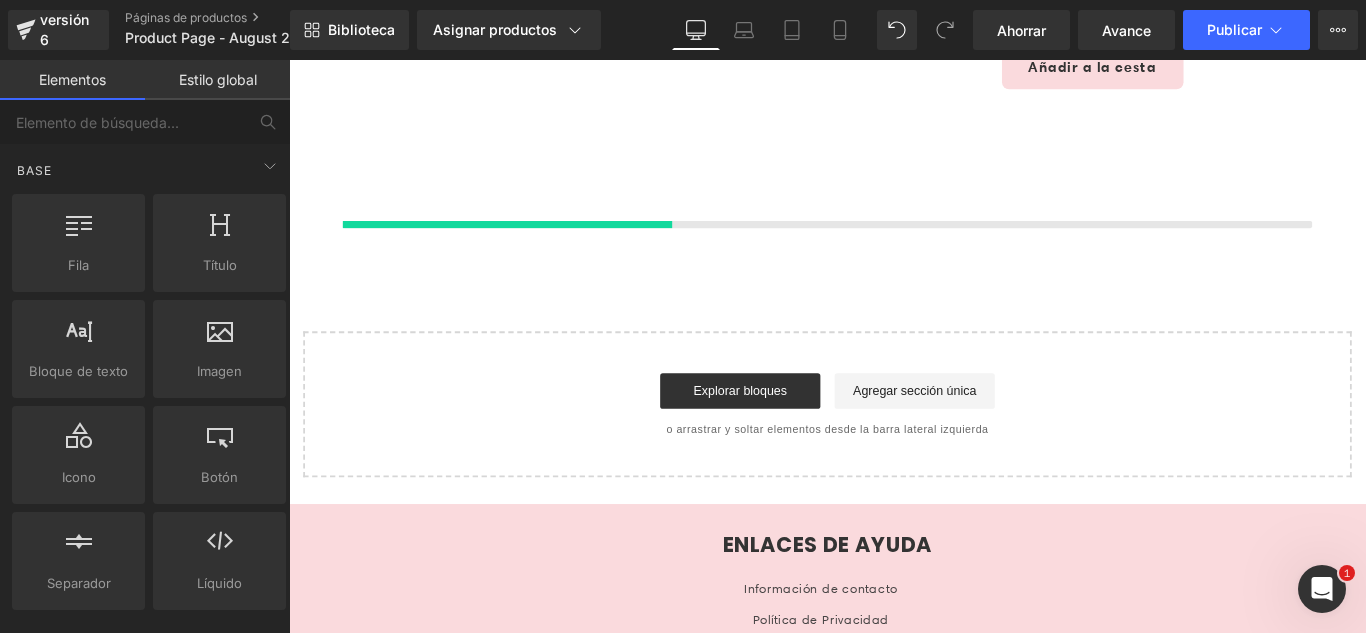 scroll, scrollTop: 475, scrollLeft: 0, axis: vertical 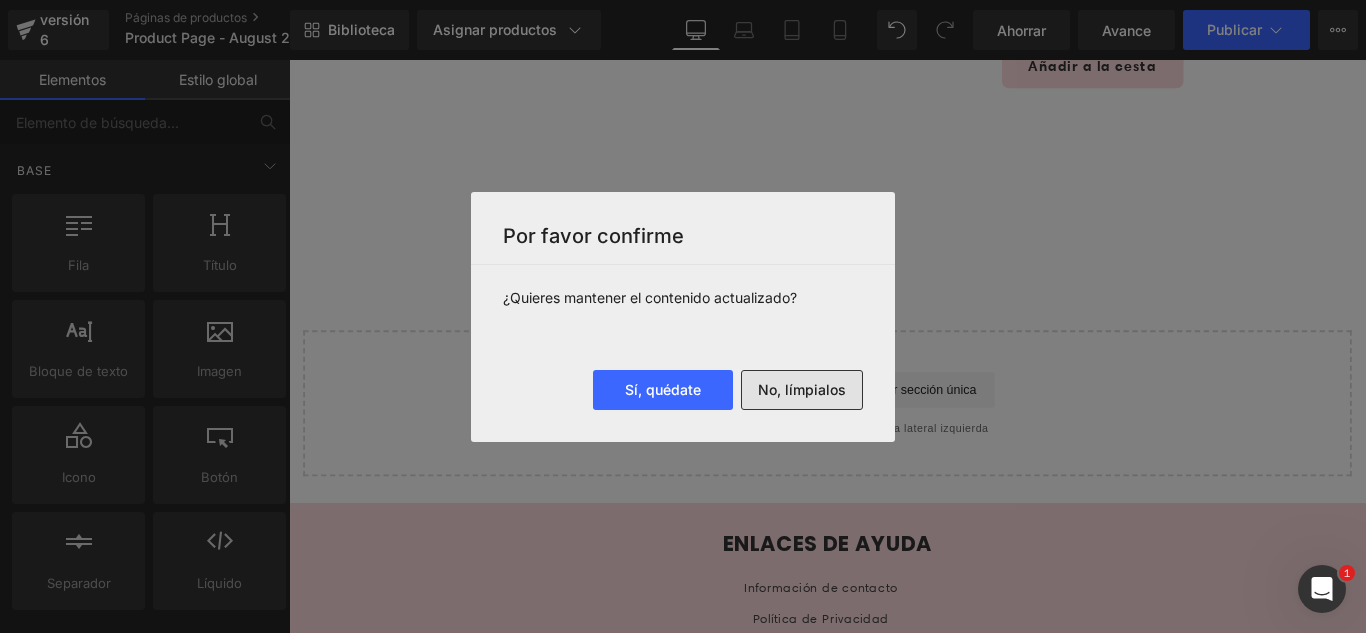 click on "No, límpialos" at bounding box center [802, 389] 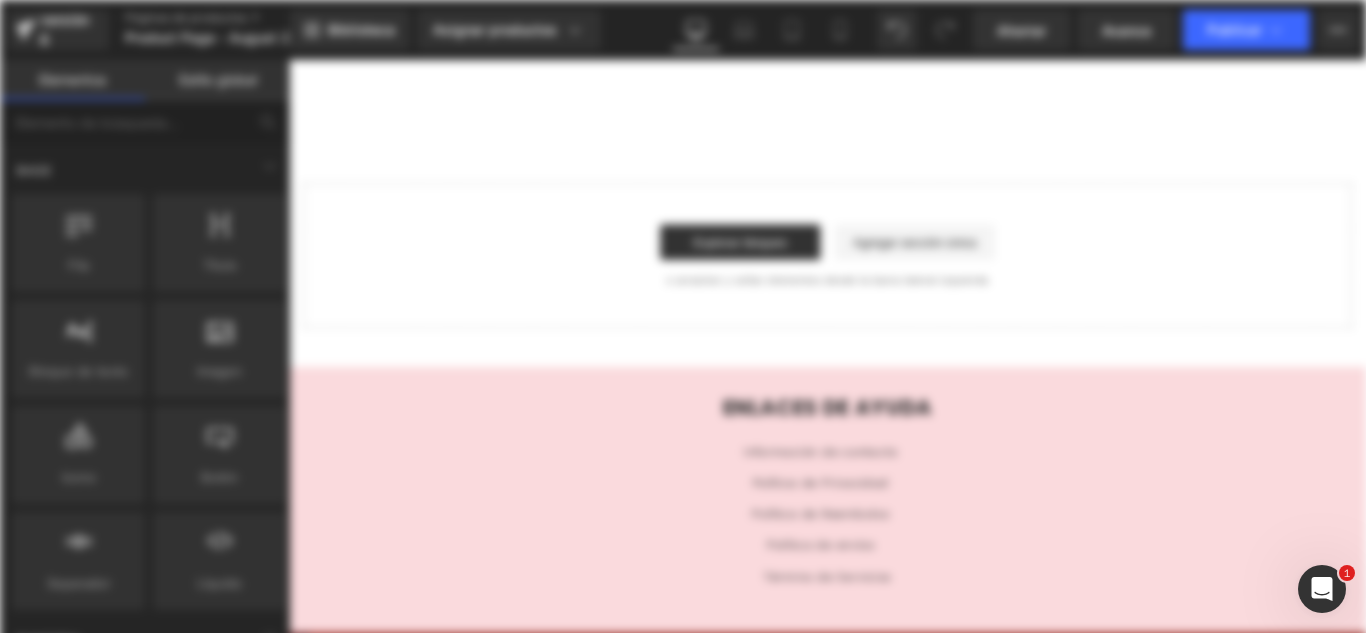 scroll, scrollTop: 0, scrollLeft: 0, axis: both 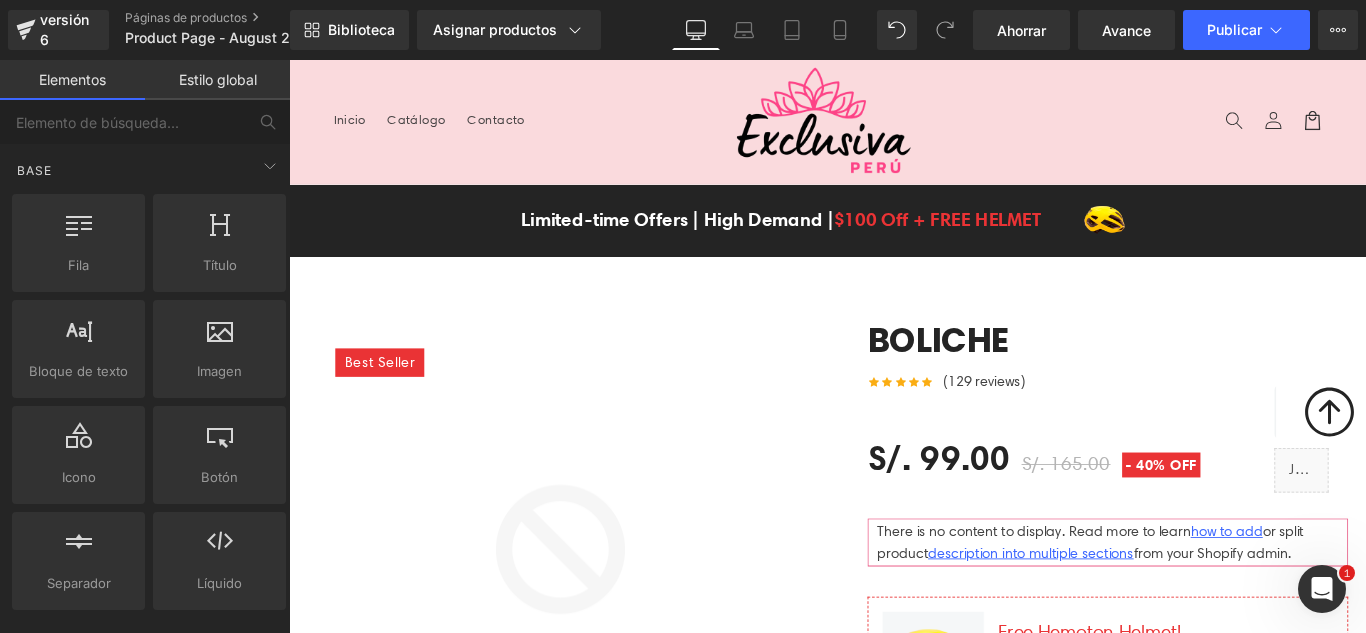 click on "Best Seller
(P) Image
Row
BOLICHE
(P) Title
Icon
Icon
Icon" at bounding box center (894, 885) 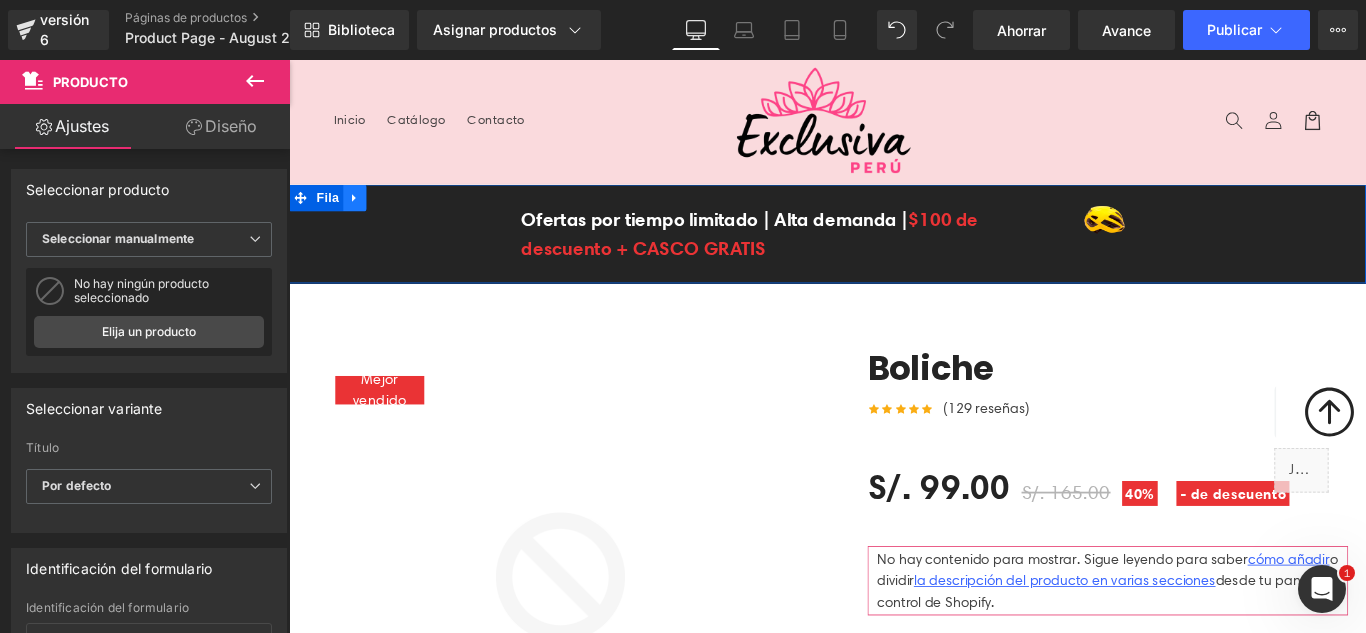 click 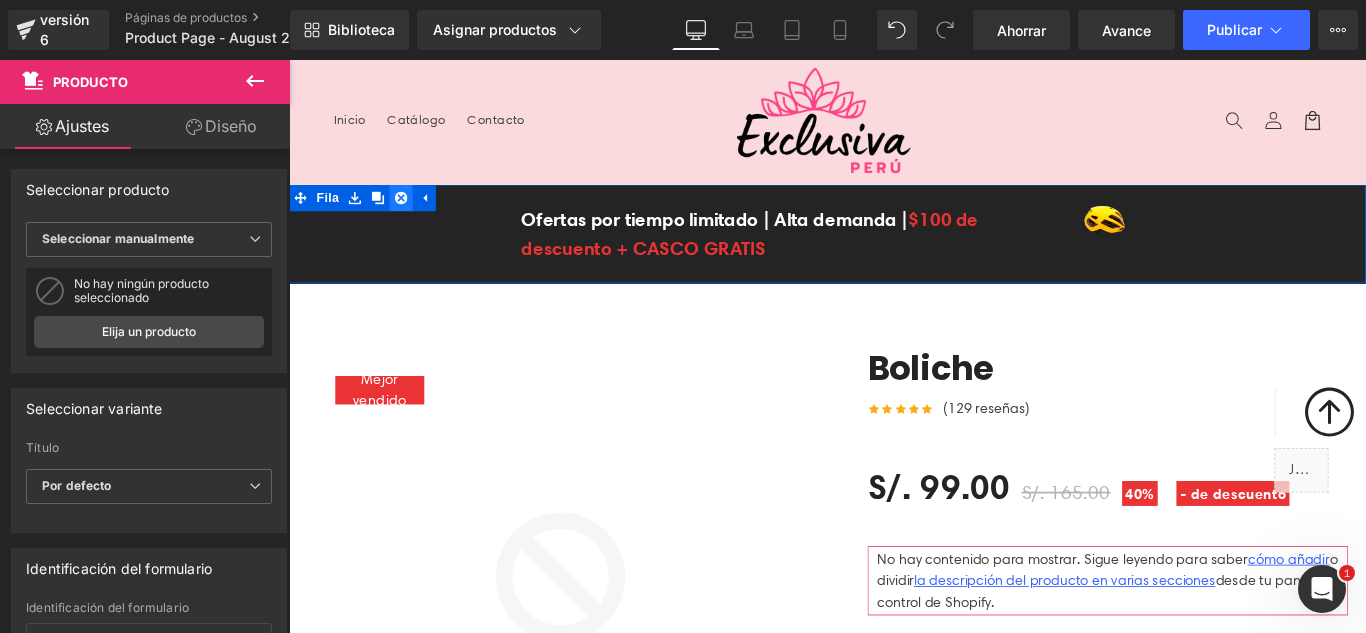 click 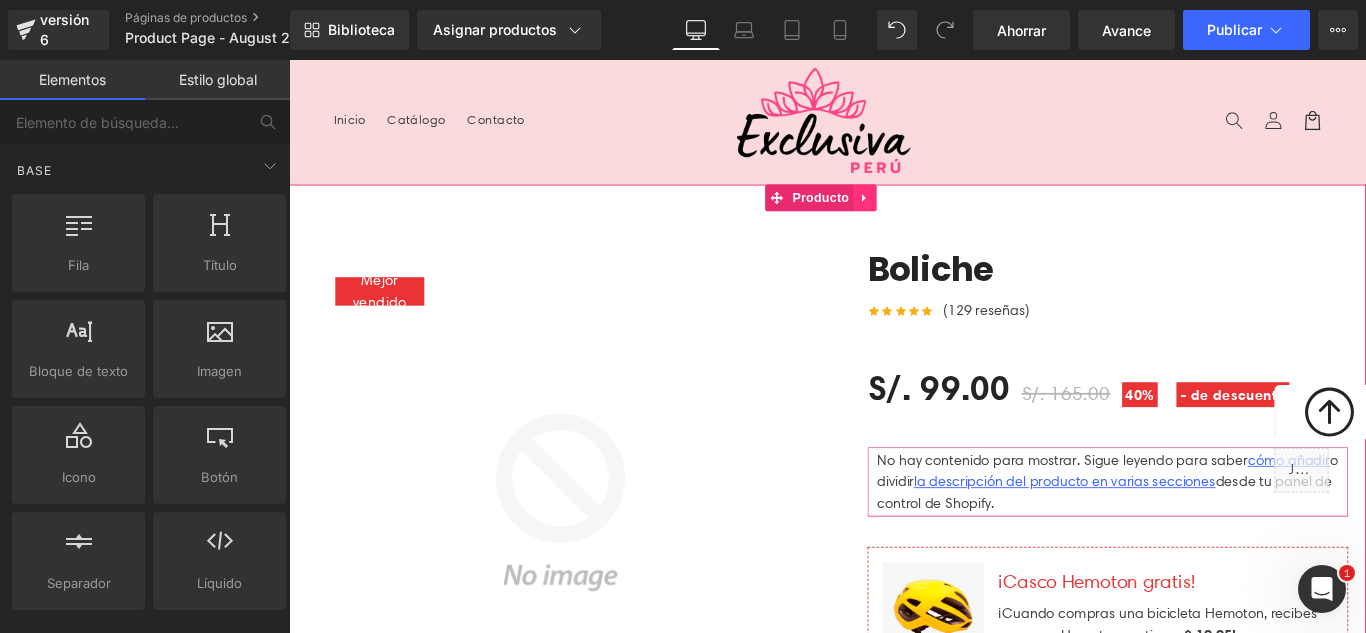 click 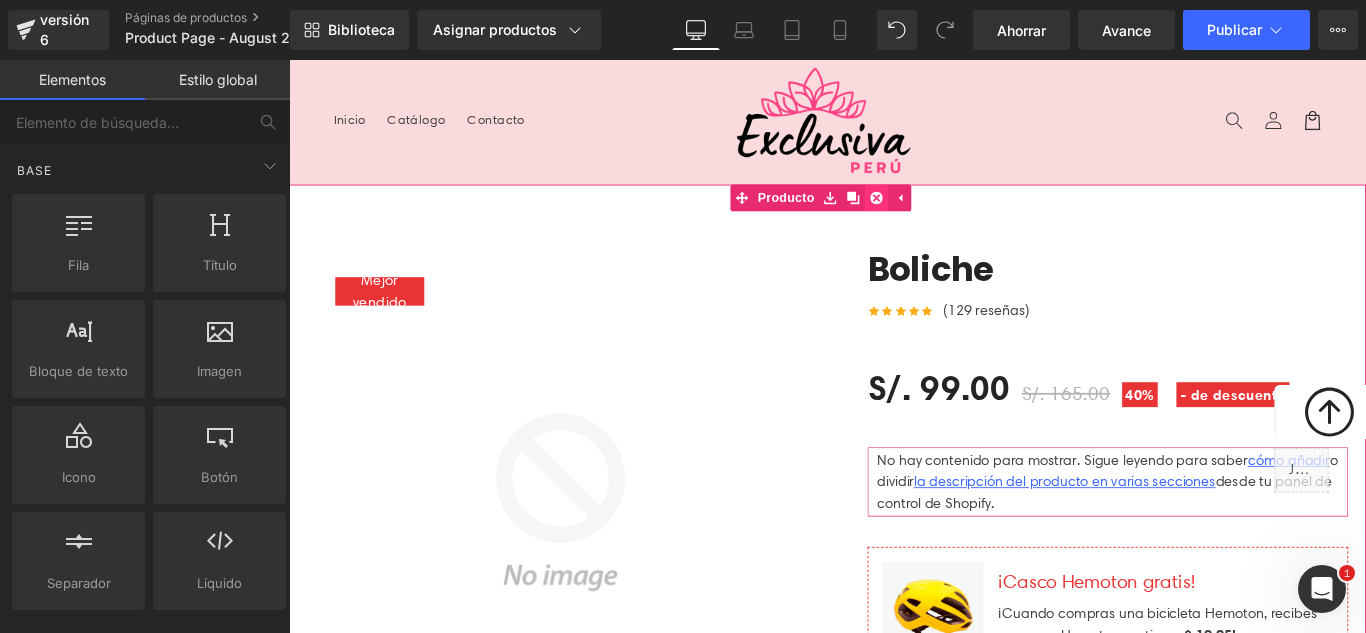 click 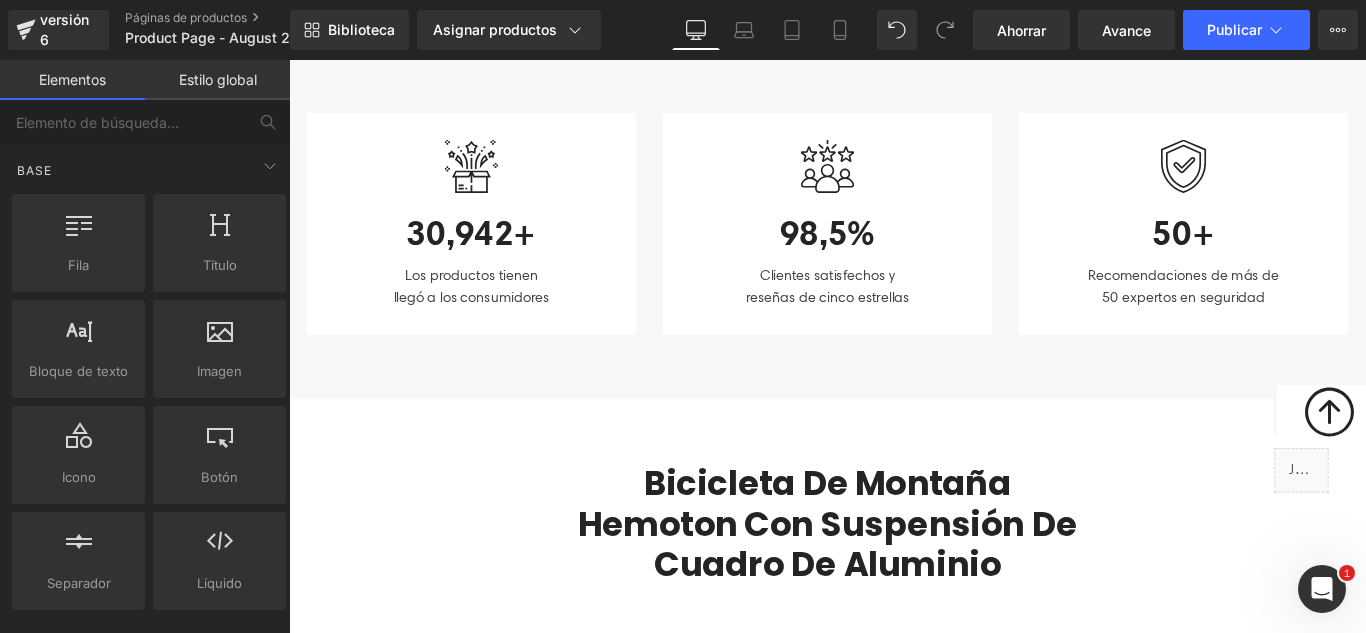 scroll, scrollTop: 1000, scrollLeft: 0, axis: vertical 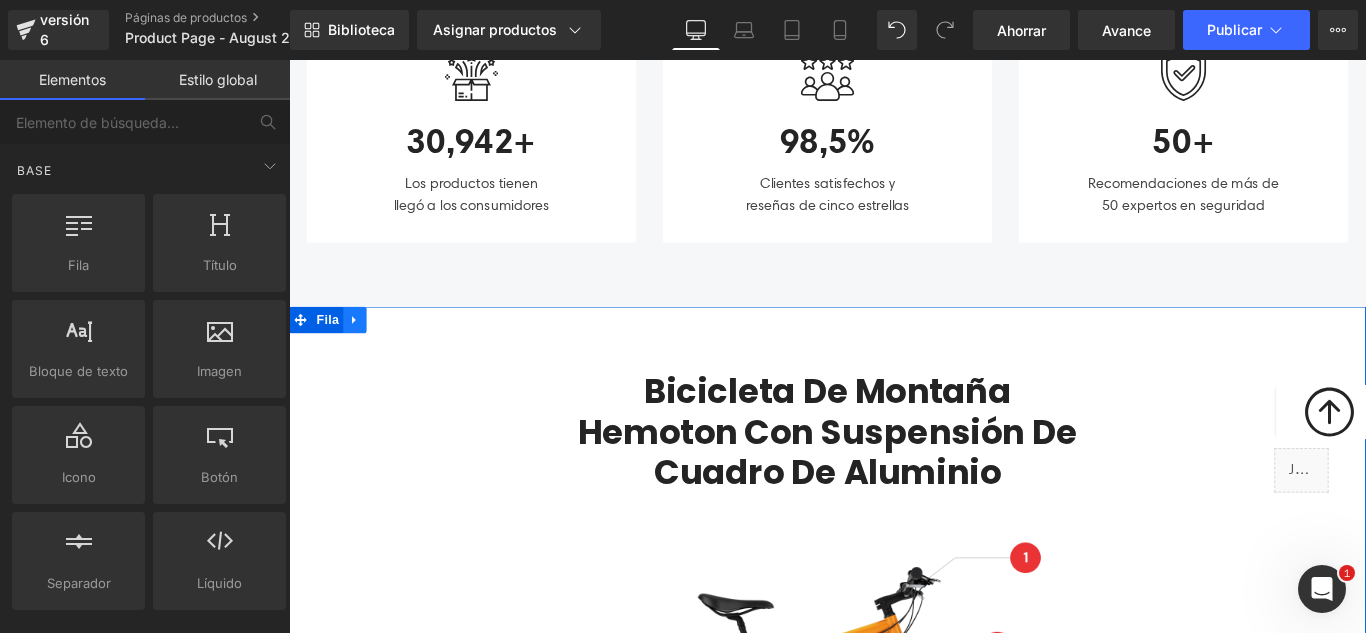click 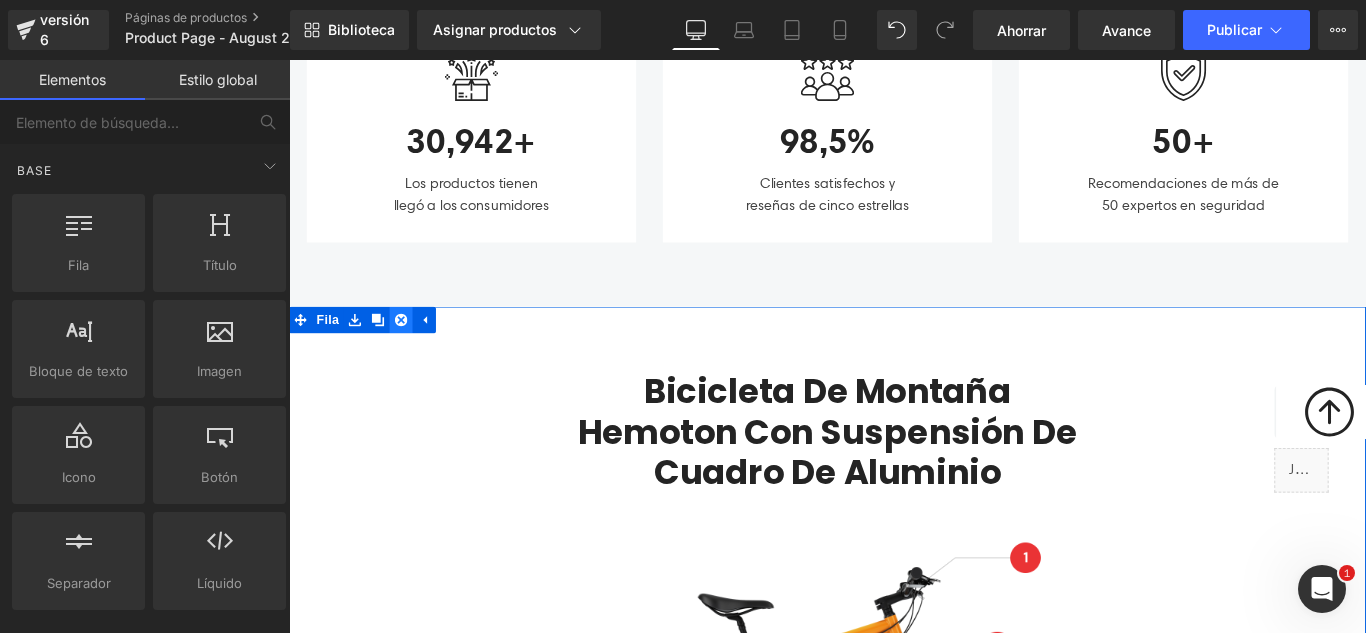click 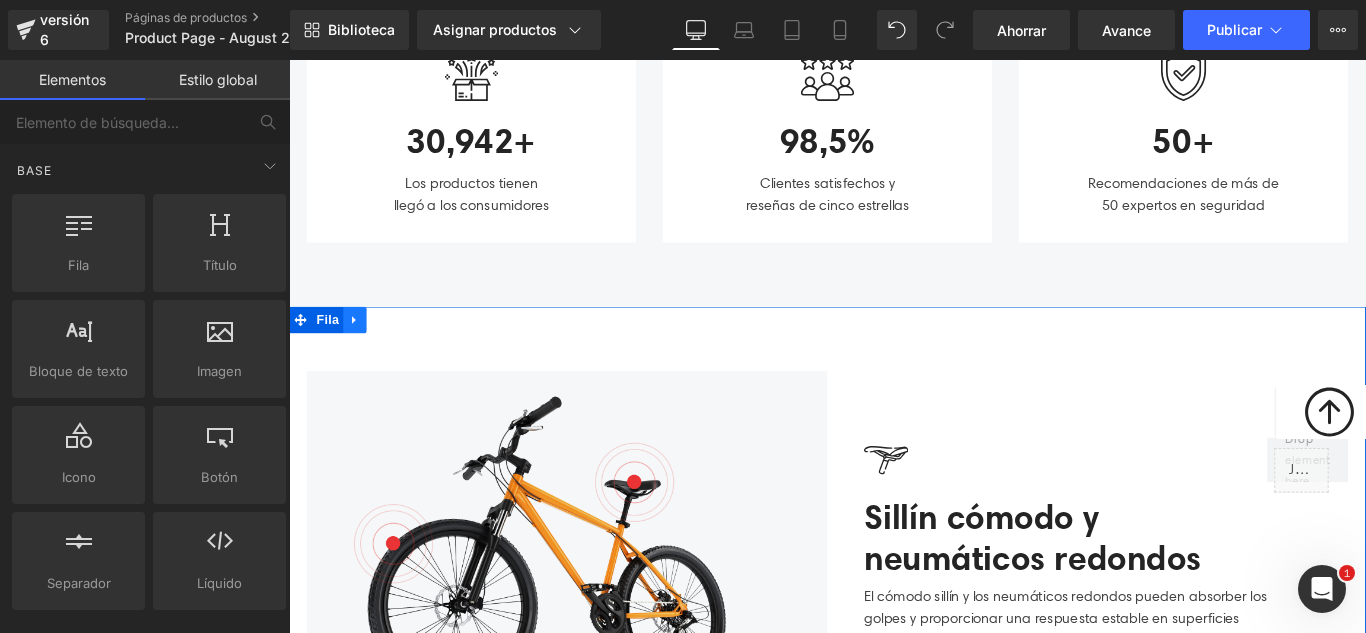 click 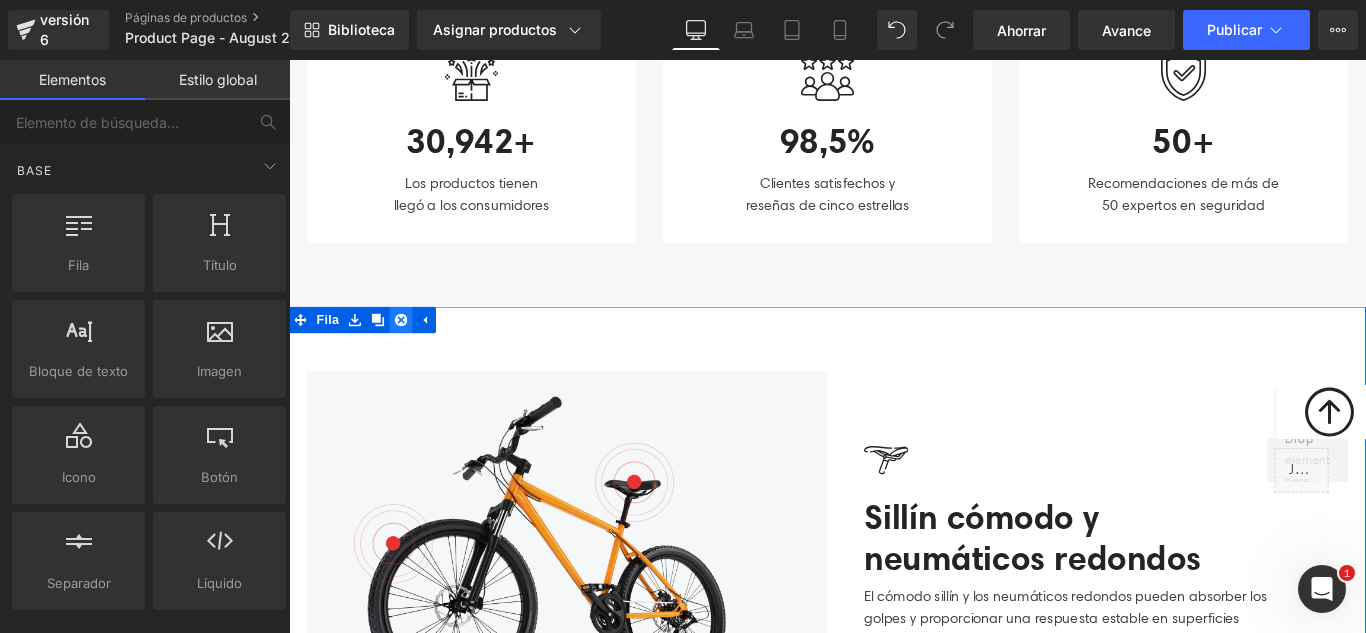 click 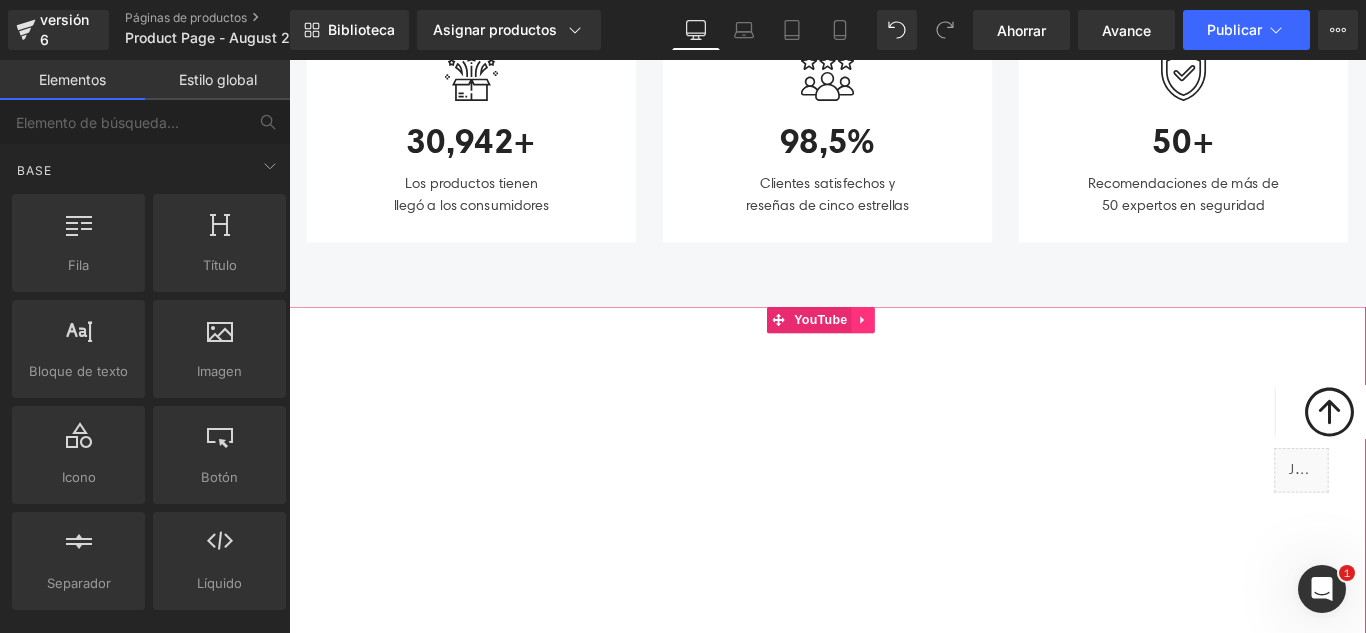 click 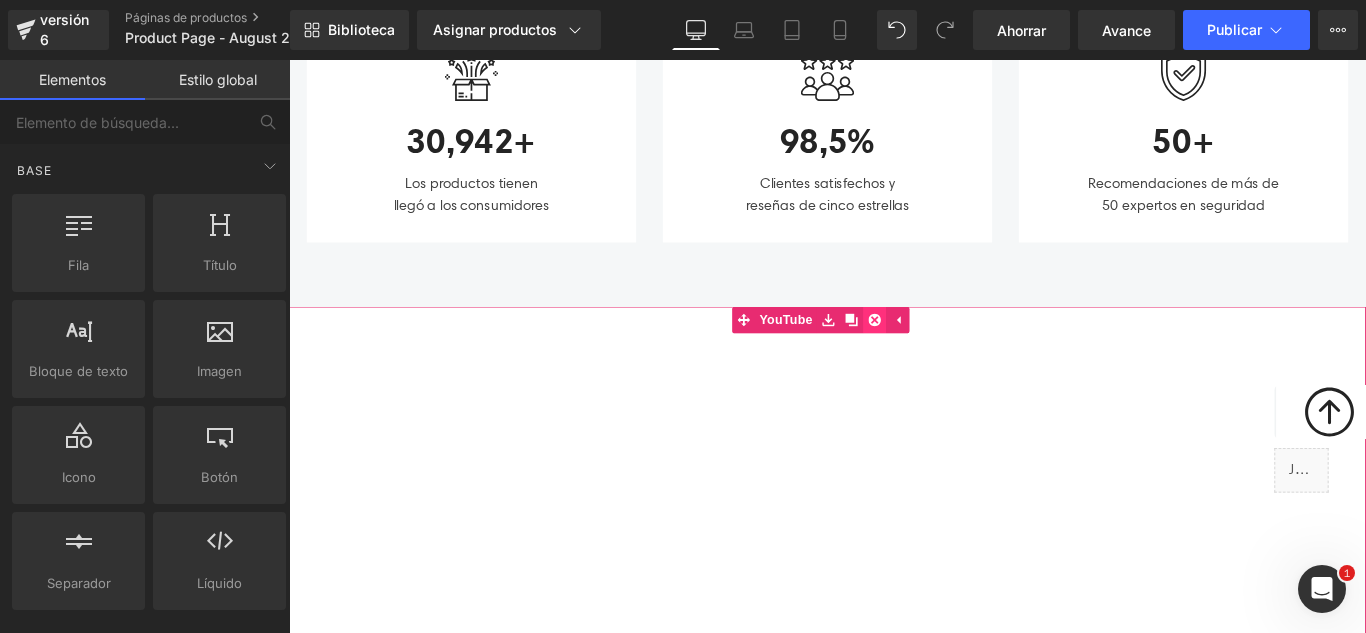 click 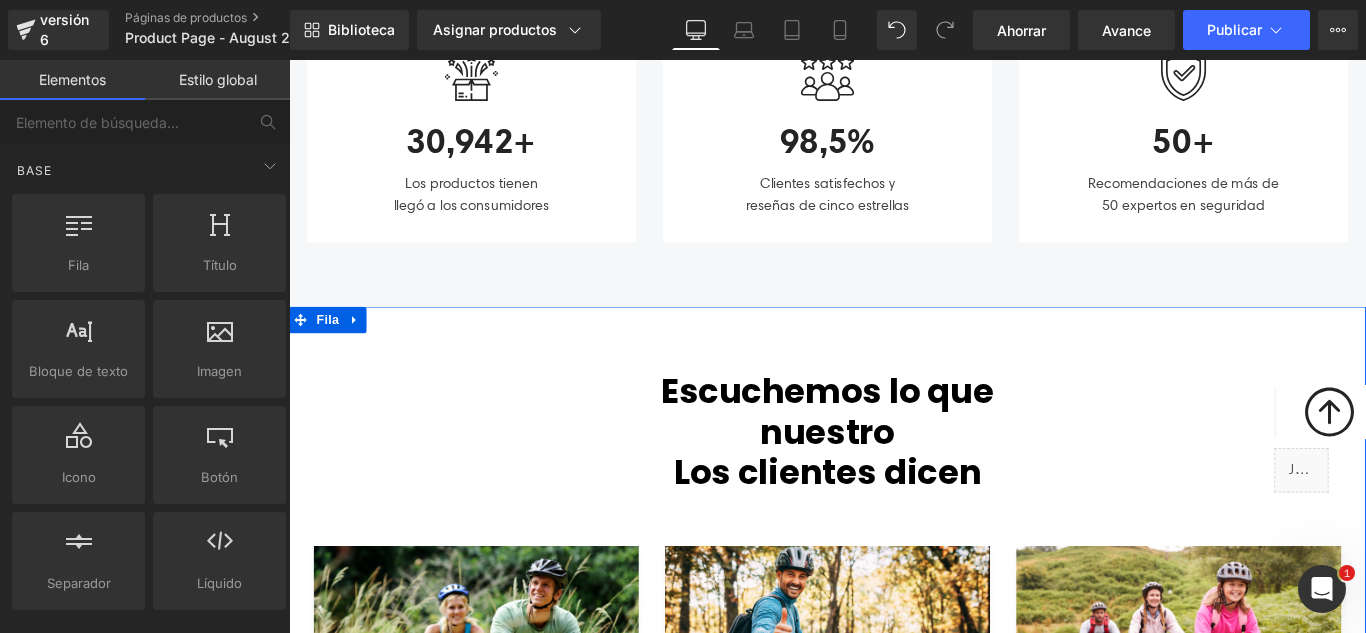 click 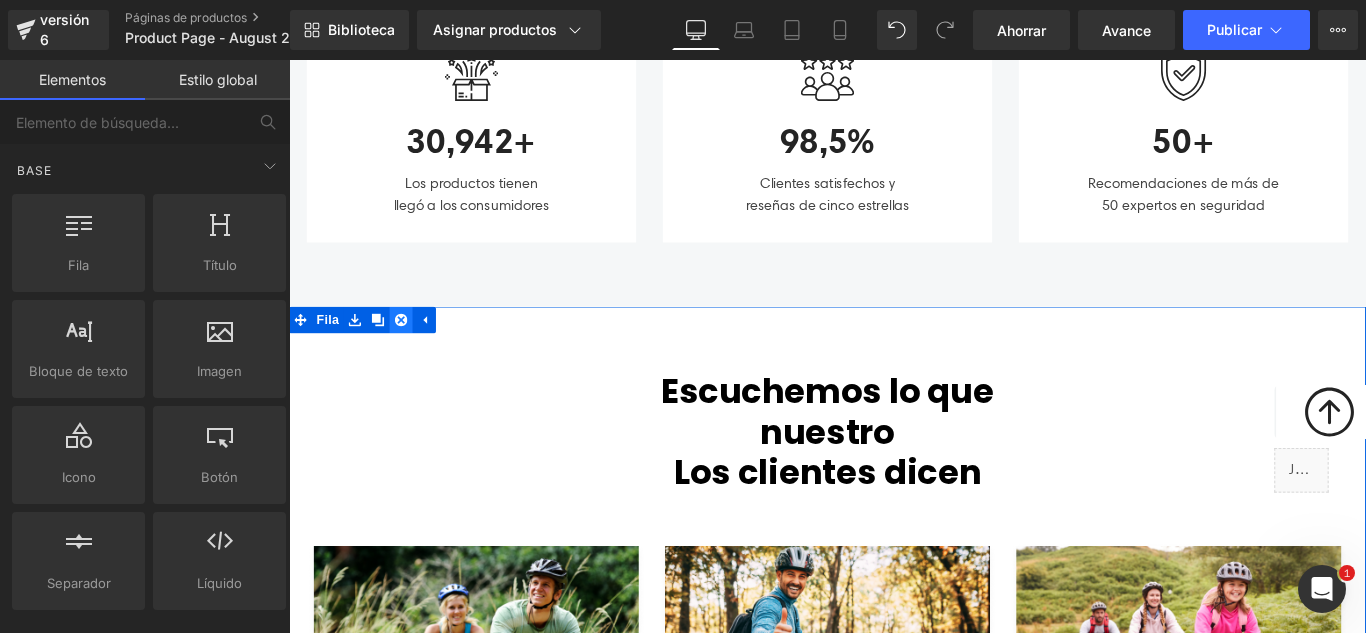 click 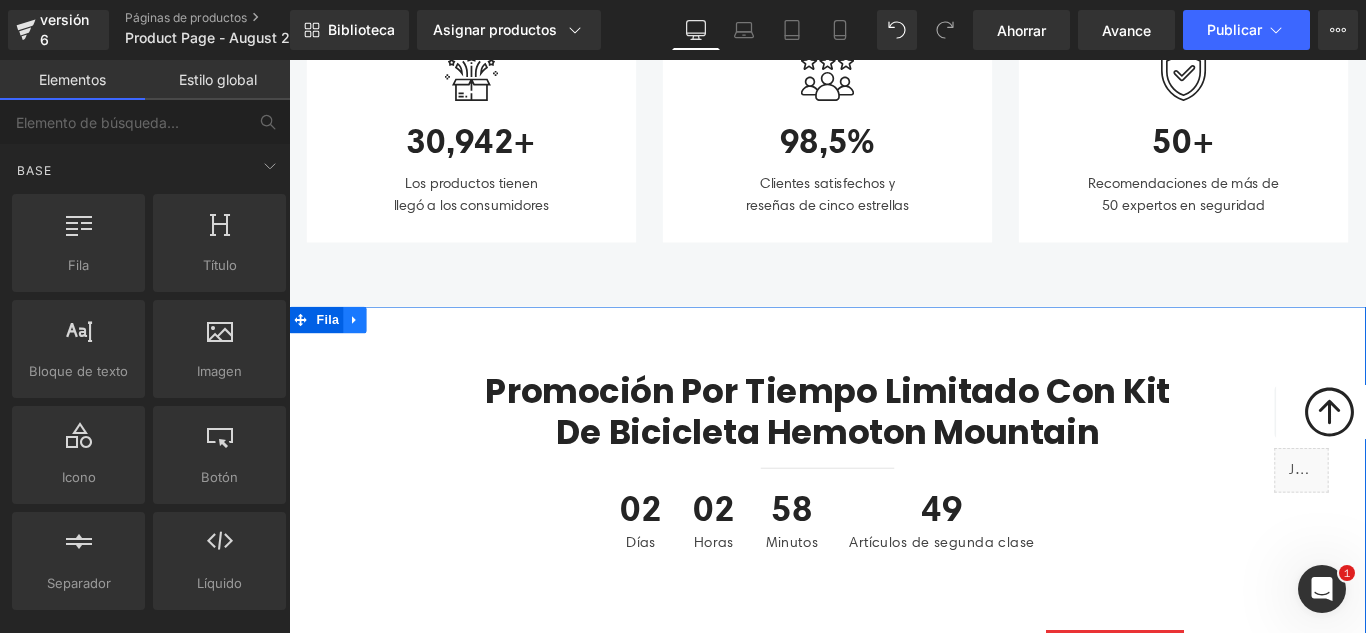 click 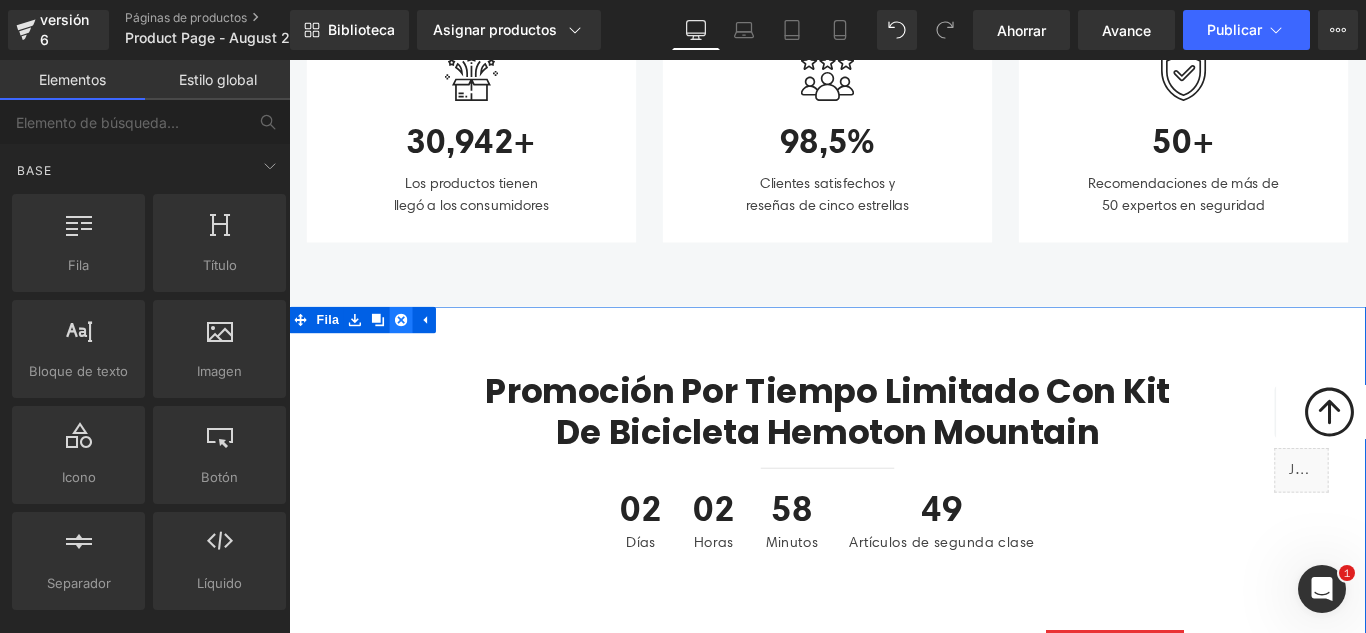click 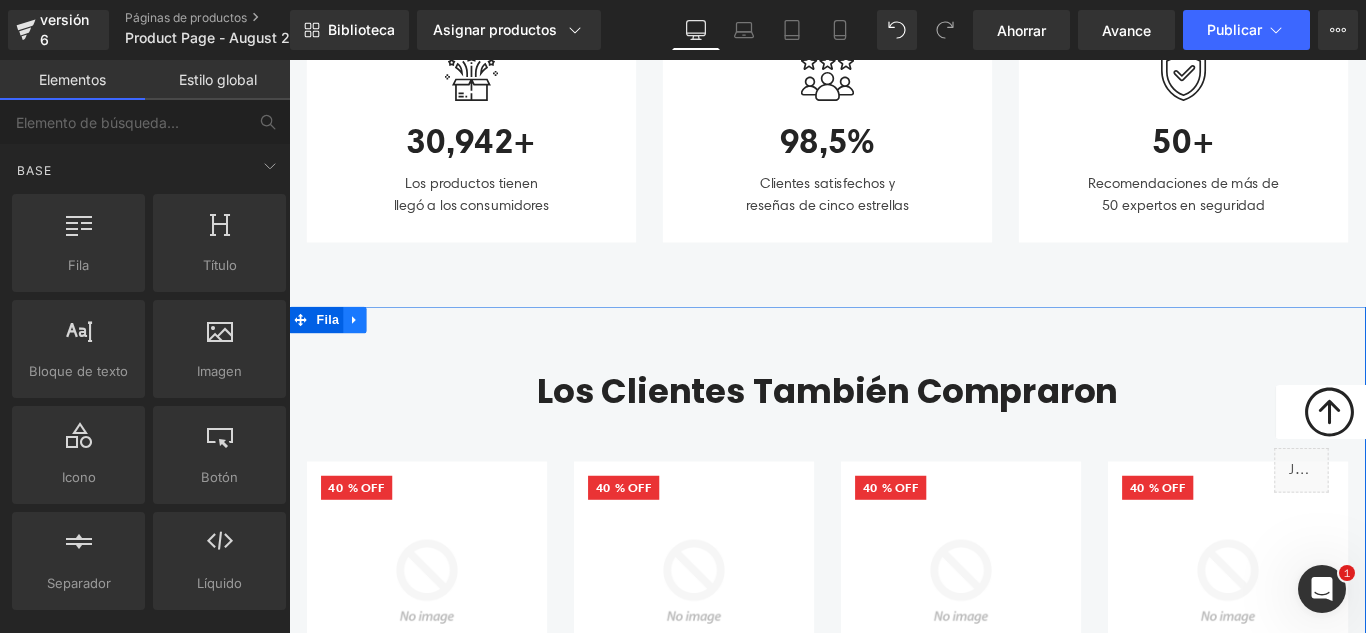 click at bounding box center (363, 352) 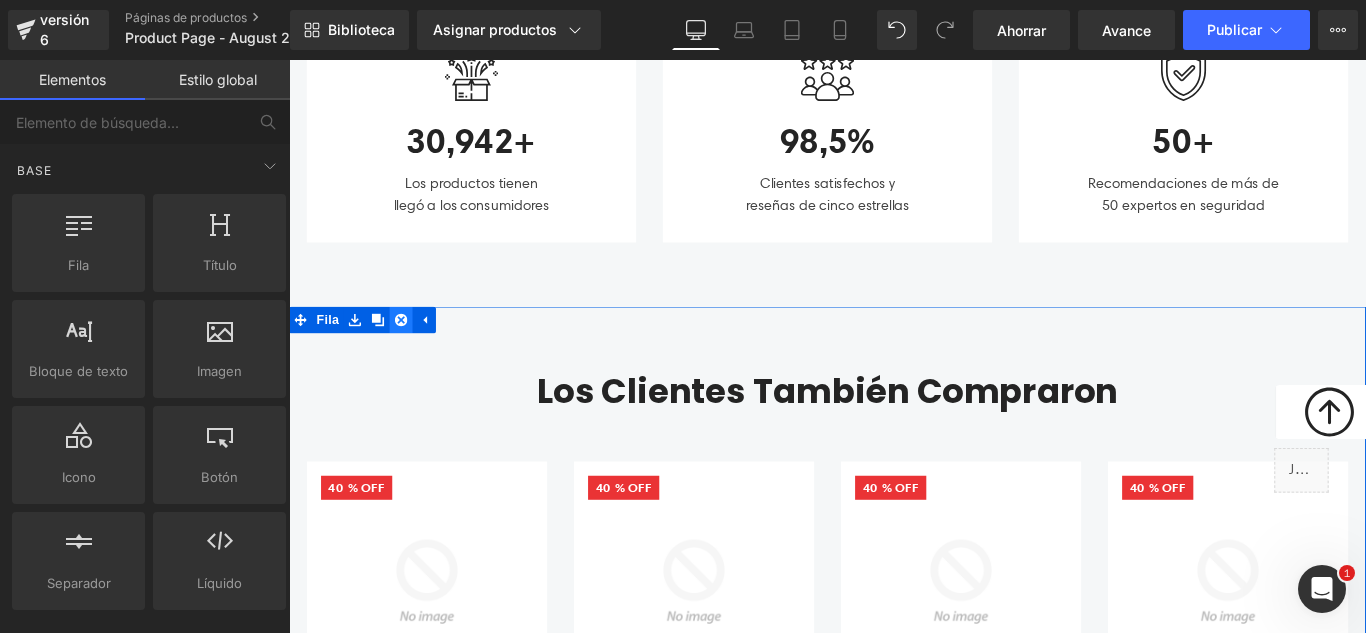 click 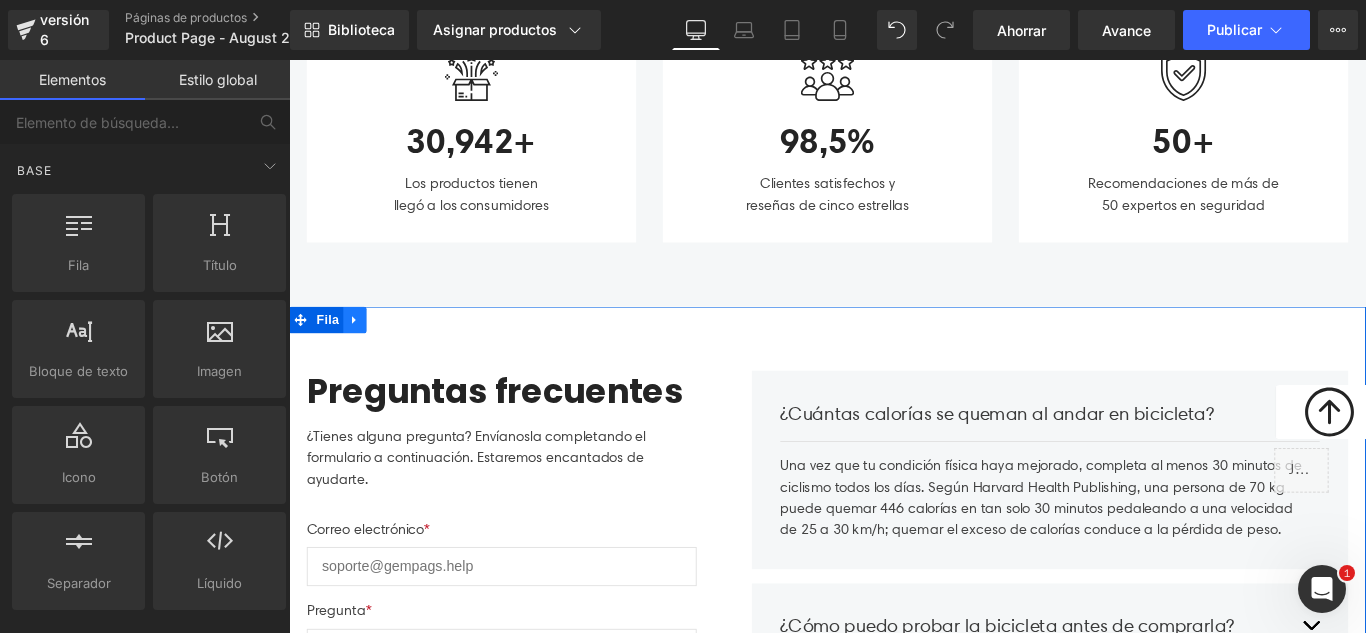 click 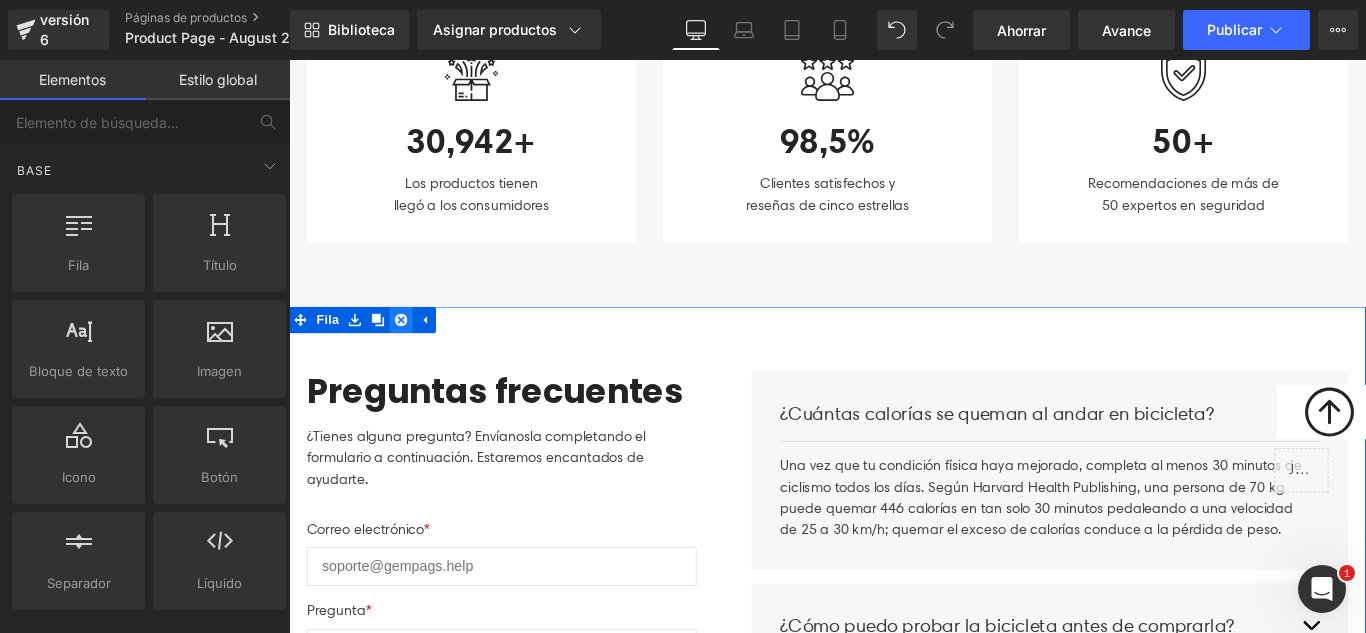 click 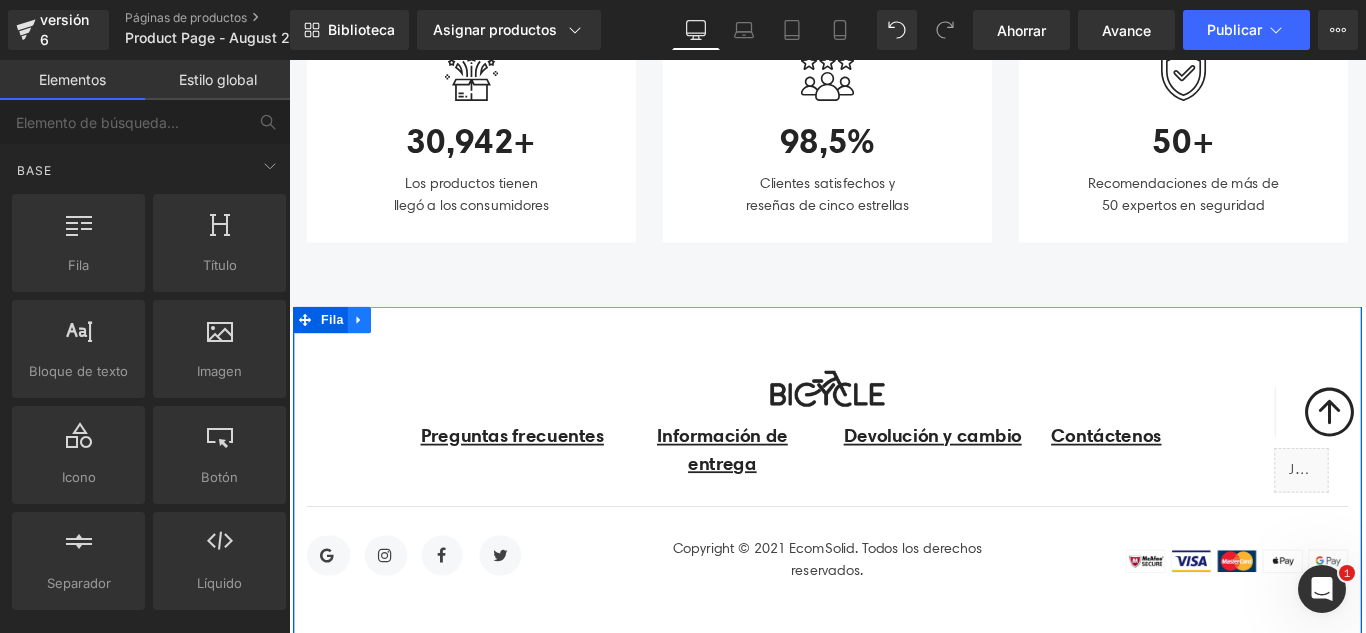 click 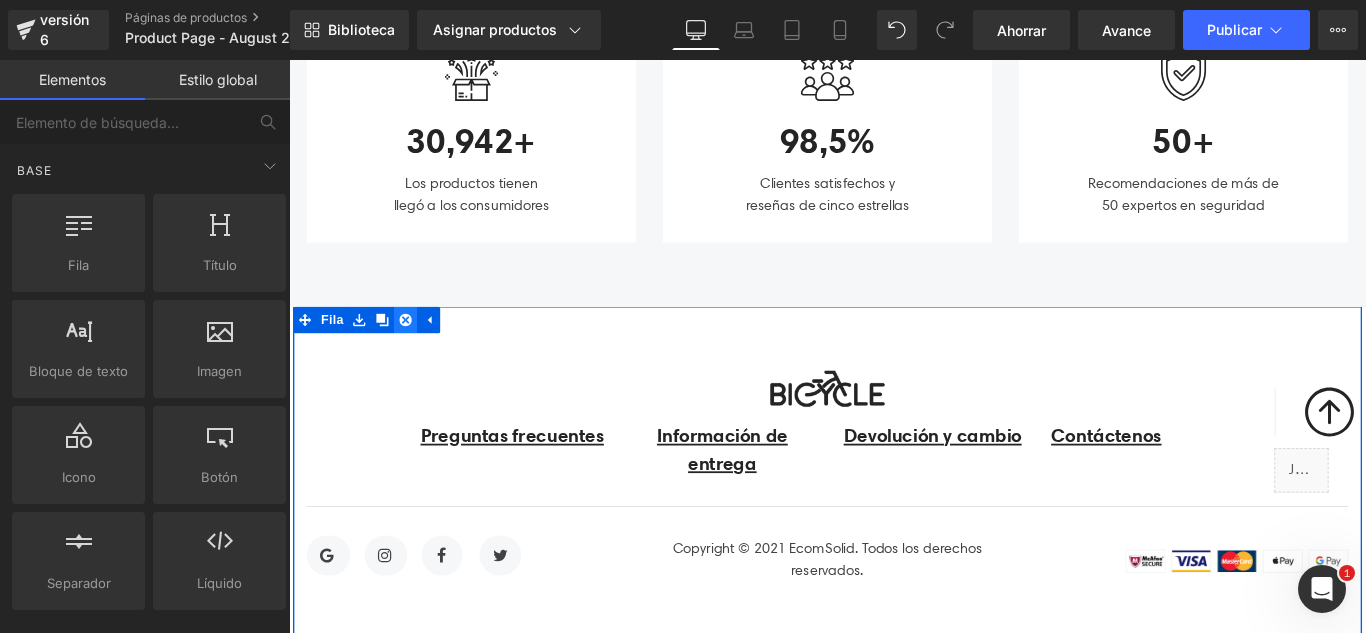 click 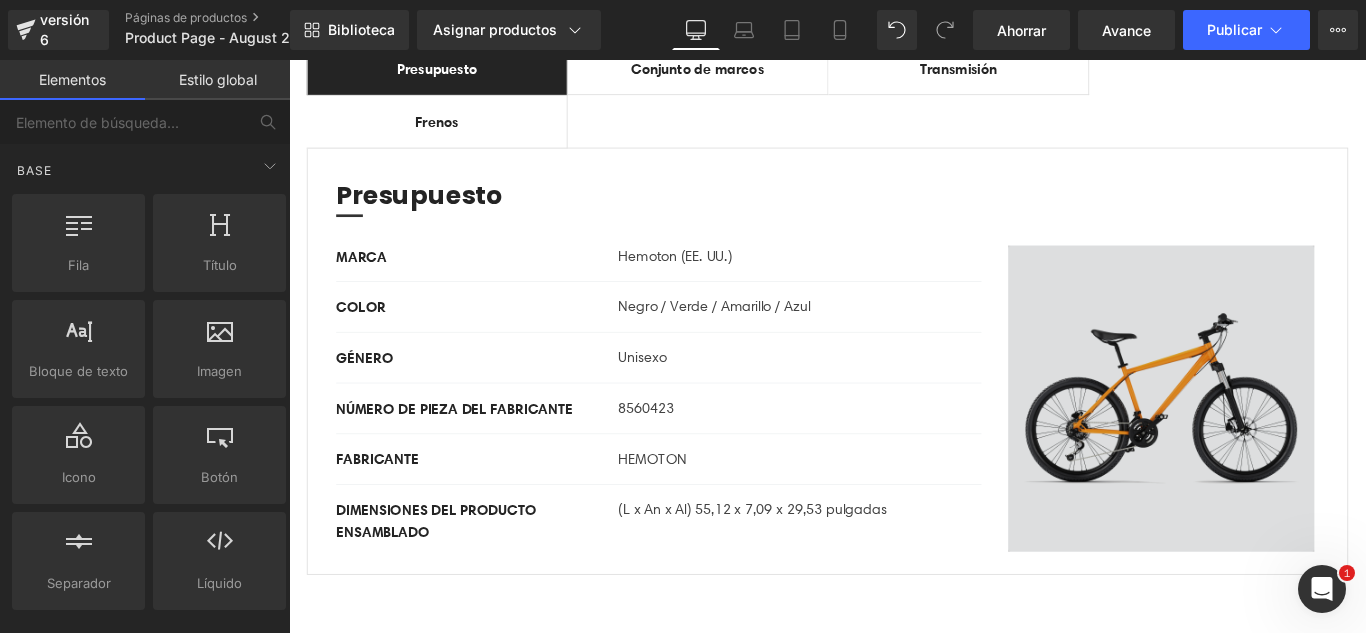 scroll, scrollTop: 0, scrollLeft: 0, axis: both 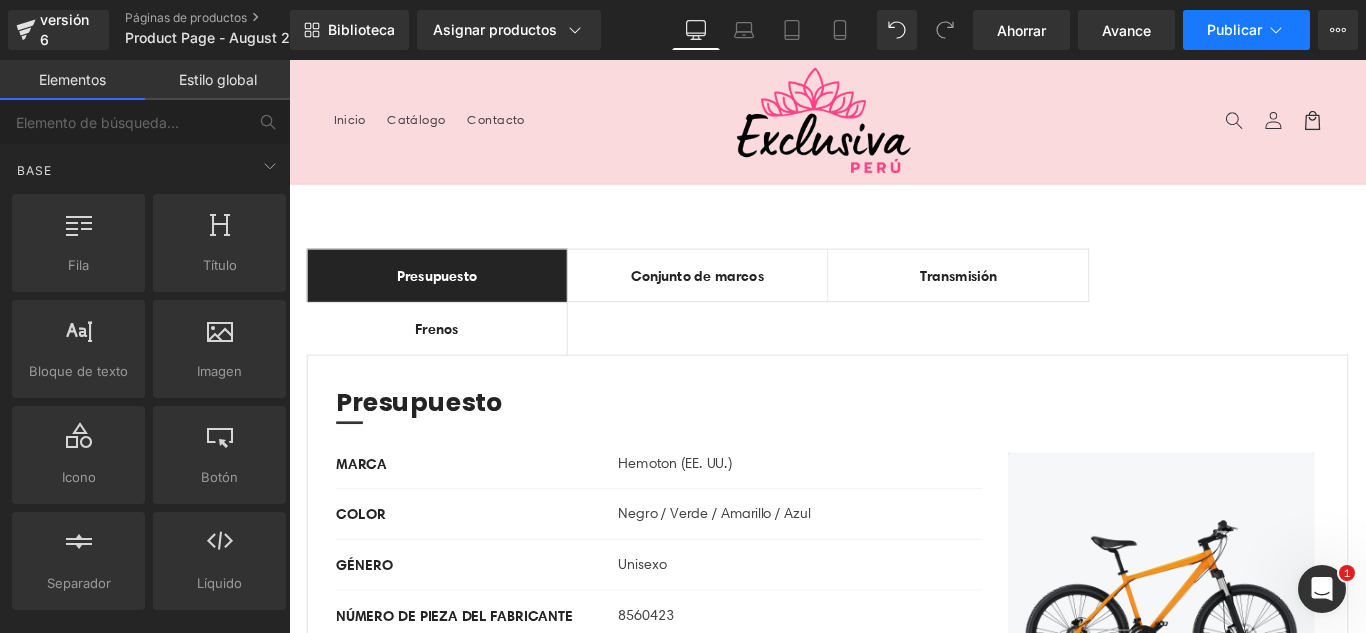 click on "Publicar" at bounding box center (1234, 29) 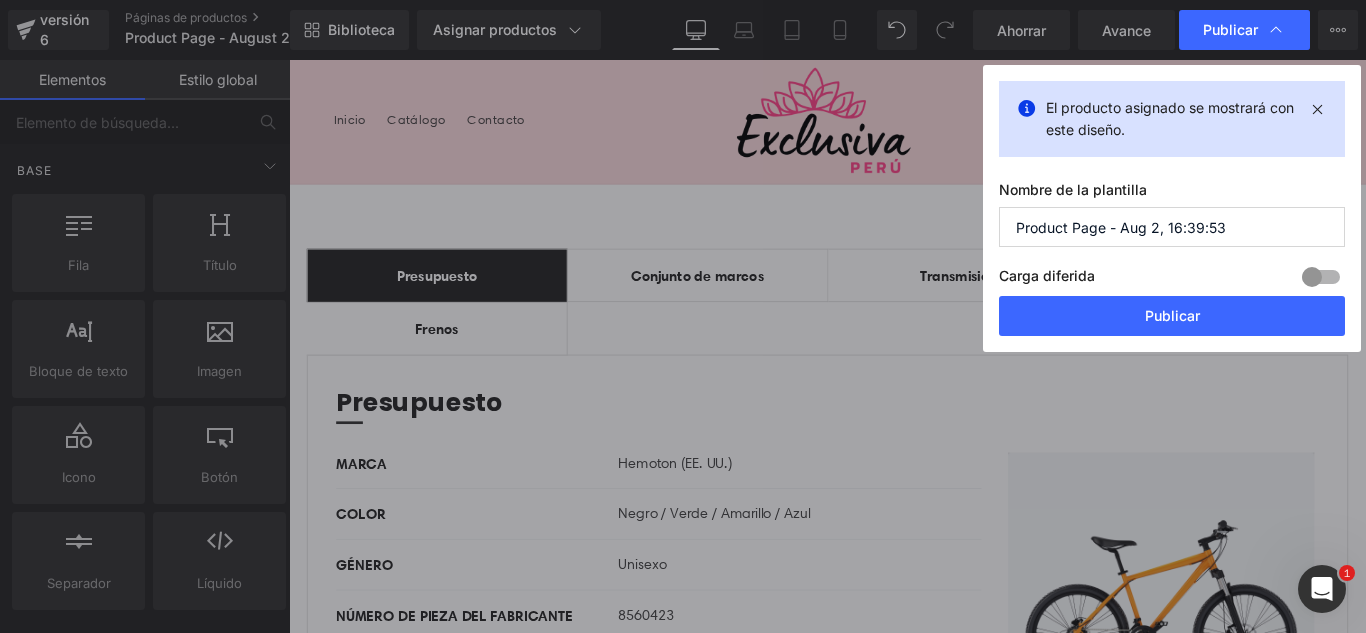 click on "Template name Product Page - Aug 2, 16:39:53
Lazy load
Build
Upgrade plan to unlock
Lazy load helps you optimize your page load time, improve user experience, and boost your SEO results. It is available on  Build, Optimize and Enterprise." at bounding box center (1172, 238) 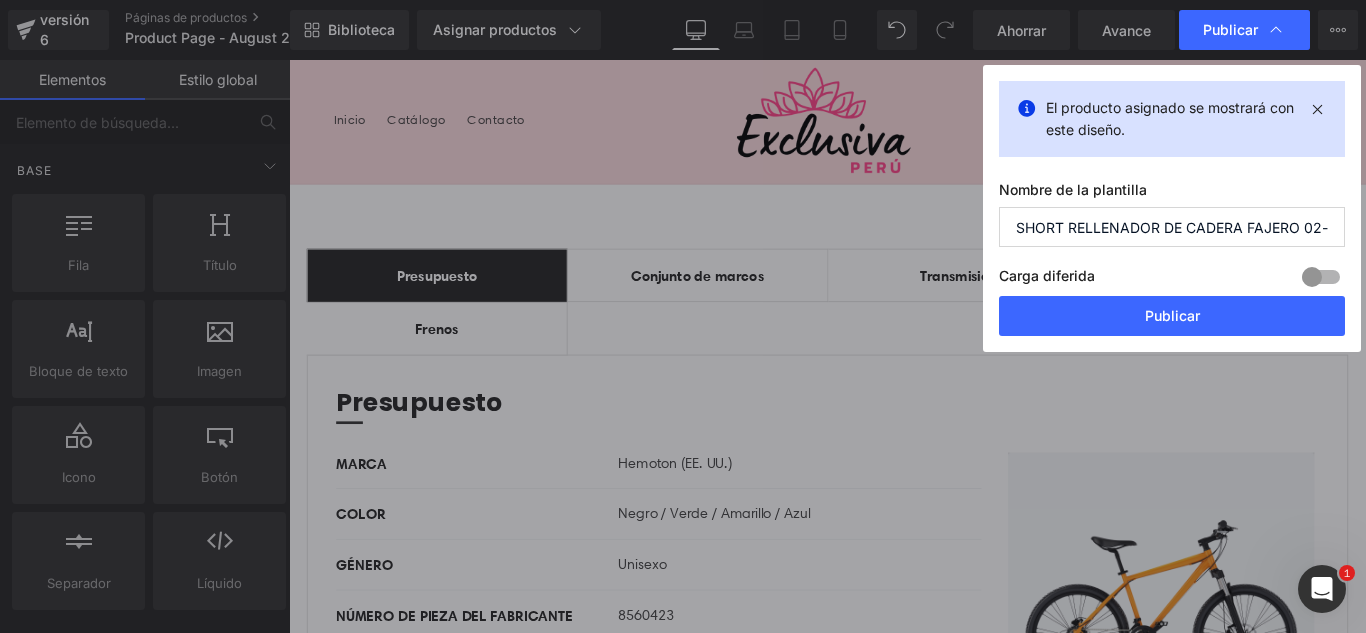 scroll, scrollTop: 0, scrollLeft: 16, axis: horizontal 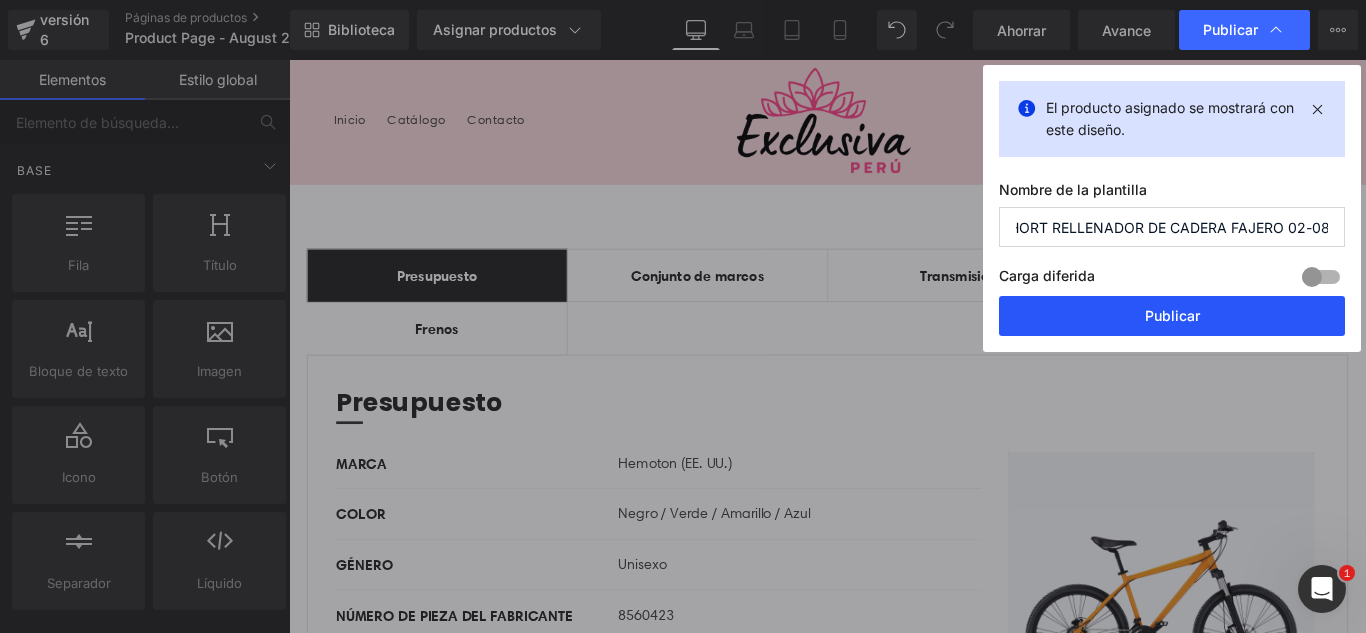 type on "SHORT RELLENADOR DE CADERA FAJERO 02-08" 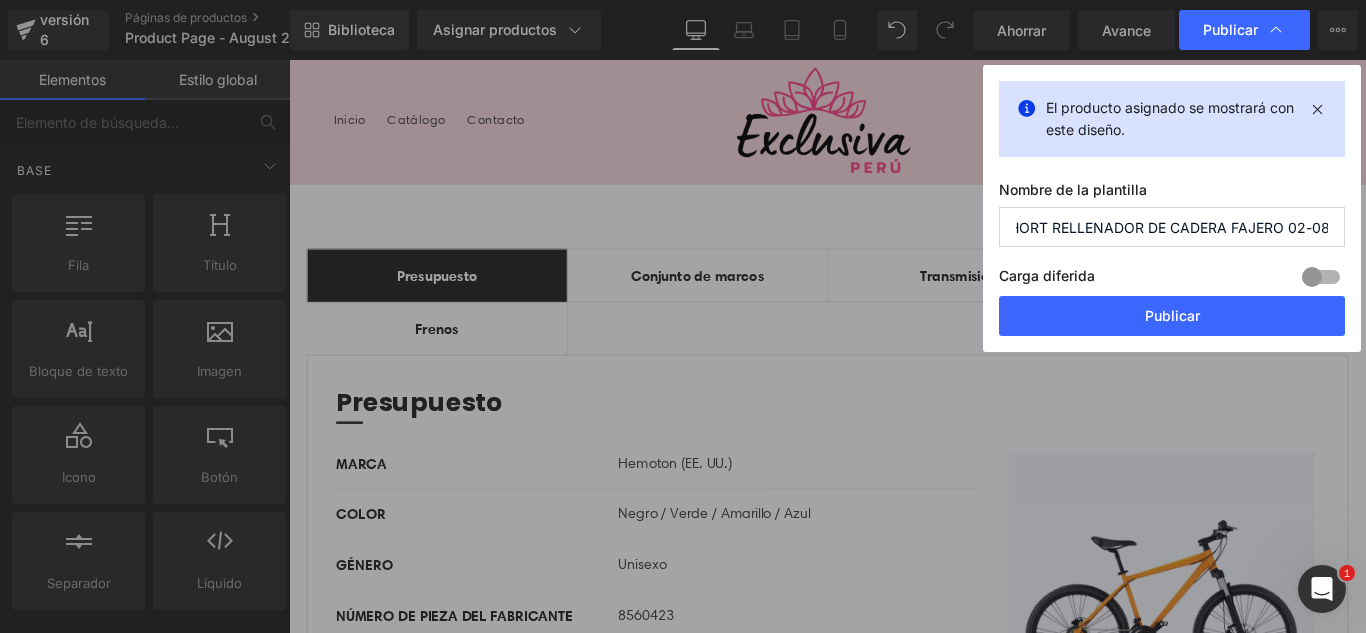 scroll, scrollTop: 0, scrollLeft: 0, axis: both 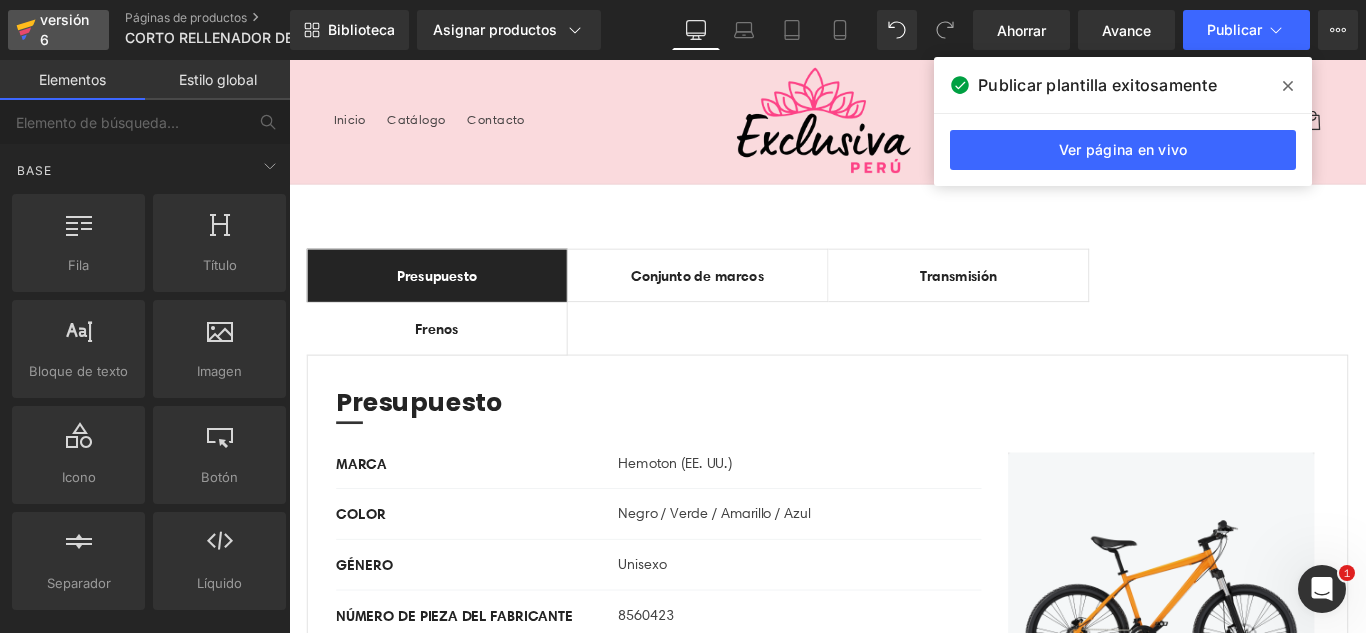 click on "versión 6" at bounding box center [66, 30] 